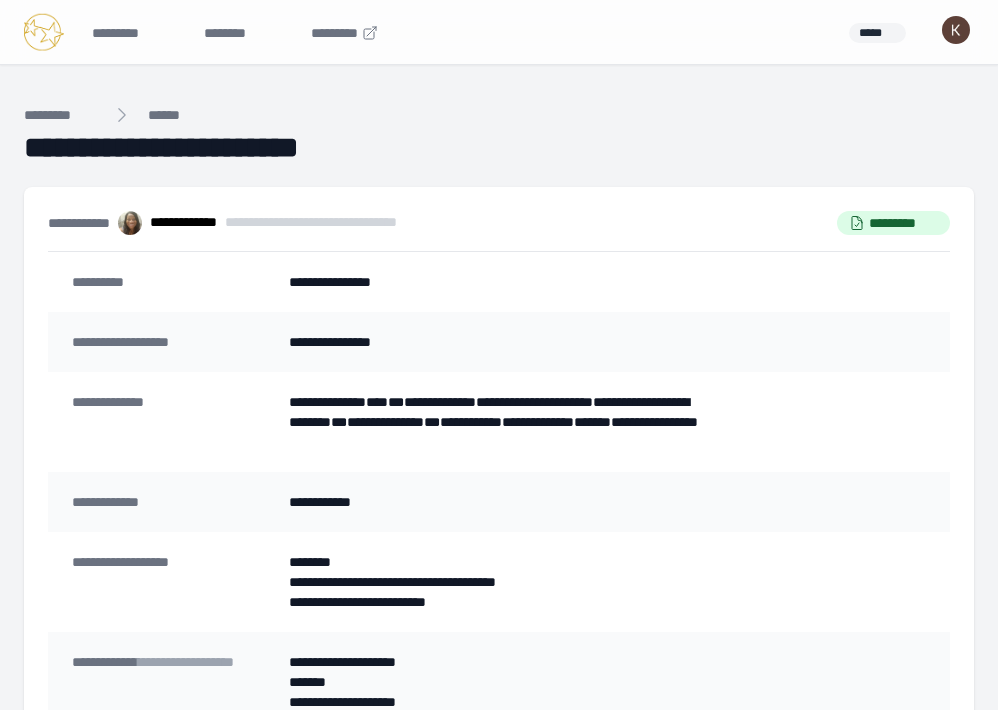 scroll, scrollTop: 641, scrollLeft: 0, axis: vertical 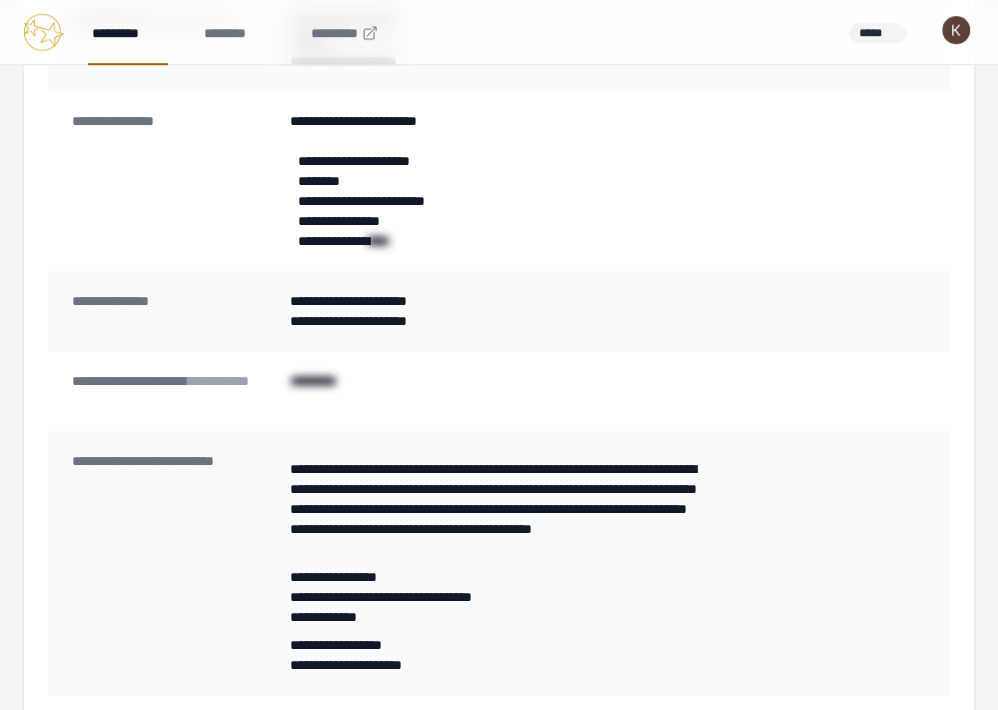 click on "*********" at bounding box center [128, 32] 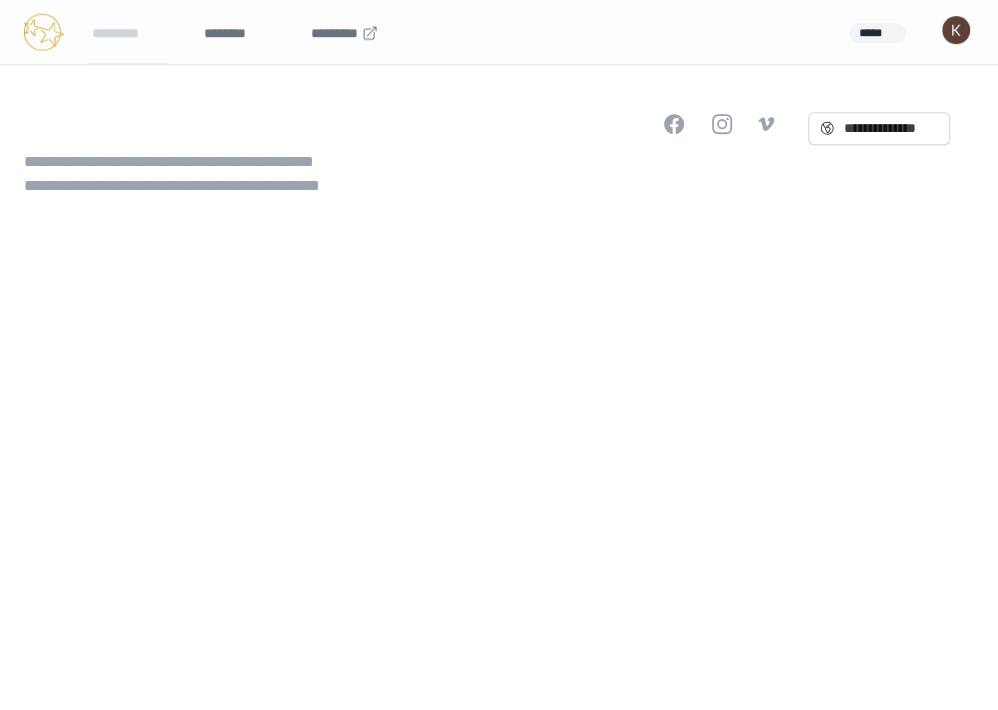 scroll, scrollTop: 0, scrollLeft: 0, axis: both 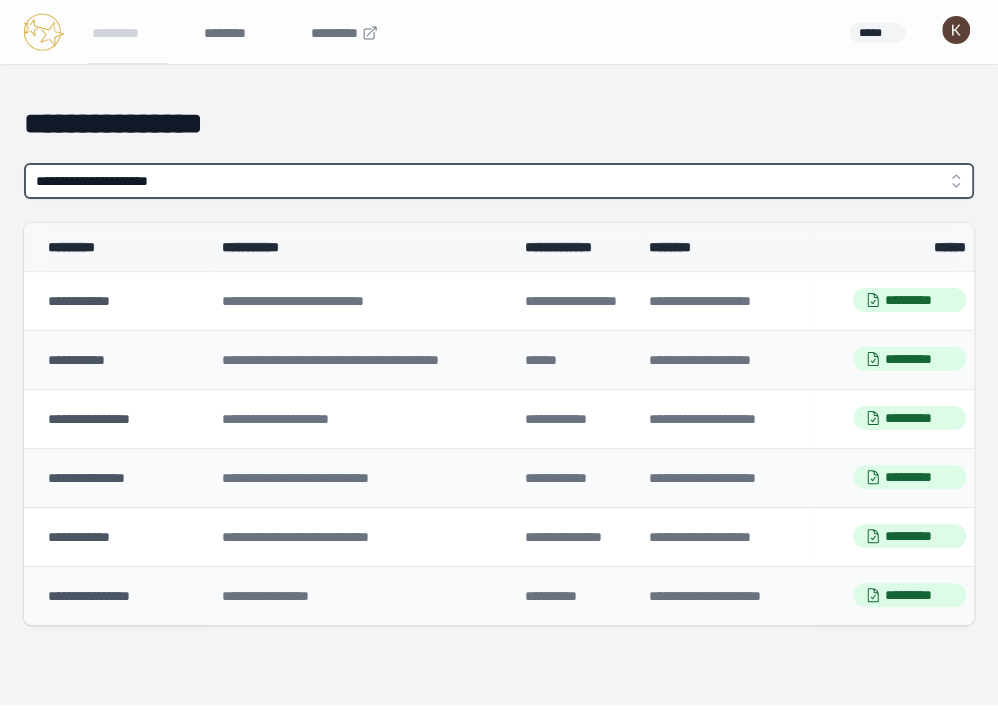 click on "**********" at bounding box center [499, 181] 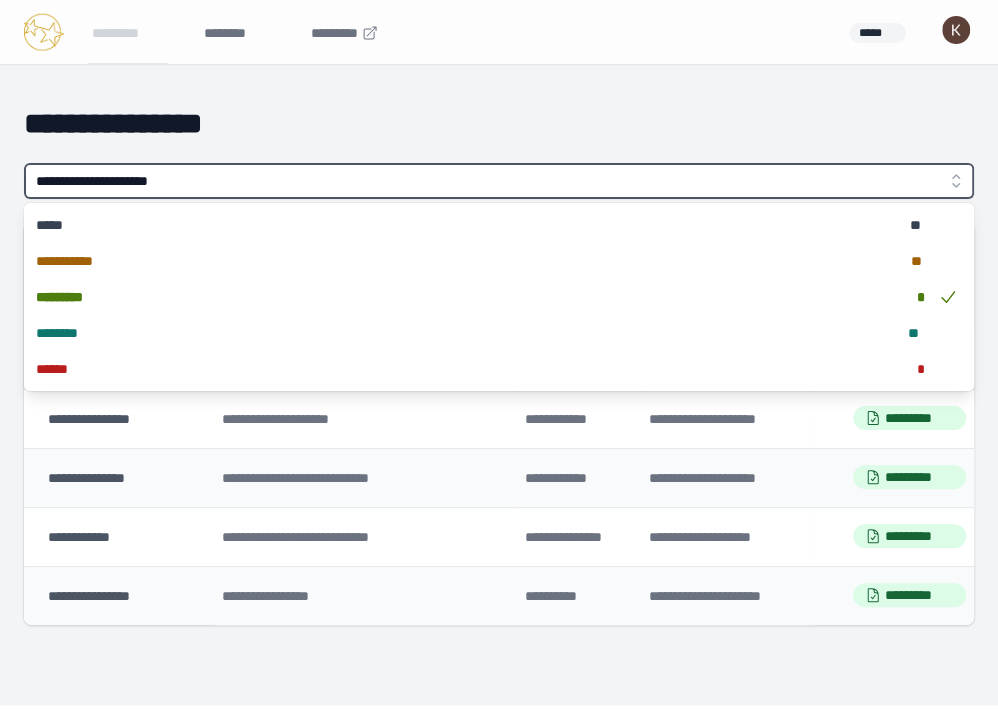 type on "**********" 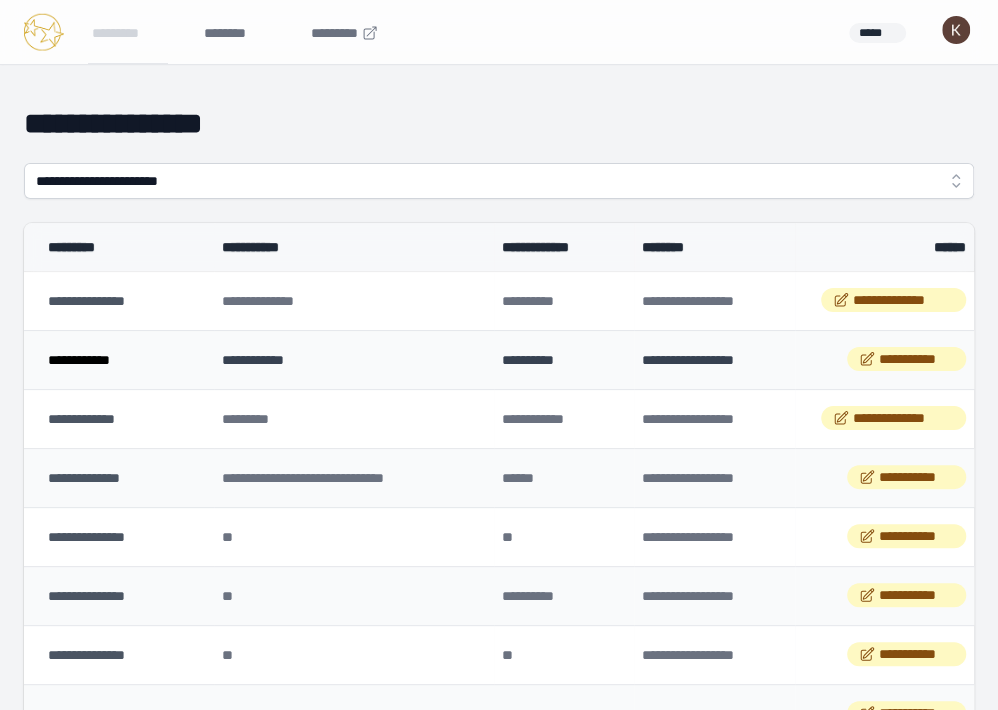 click on "**********" at bounding box center (79, 360) 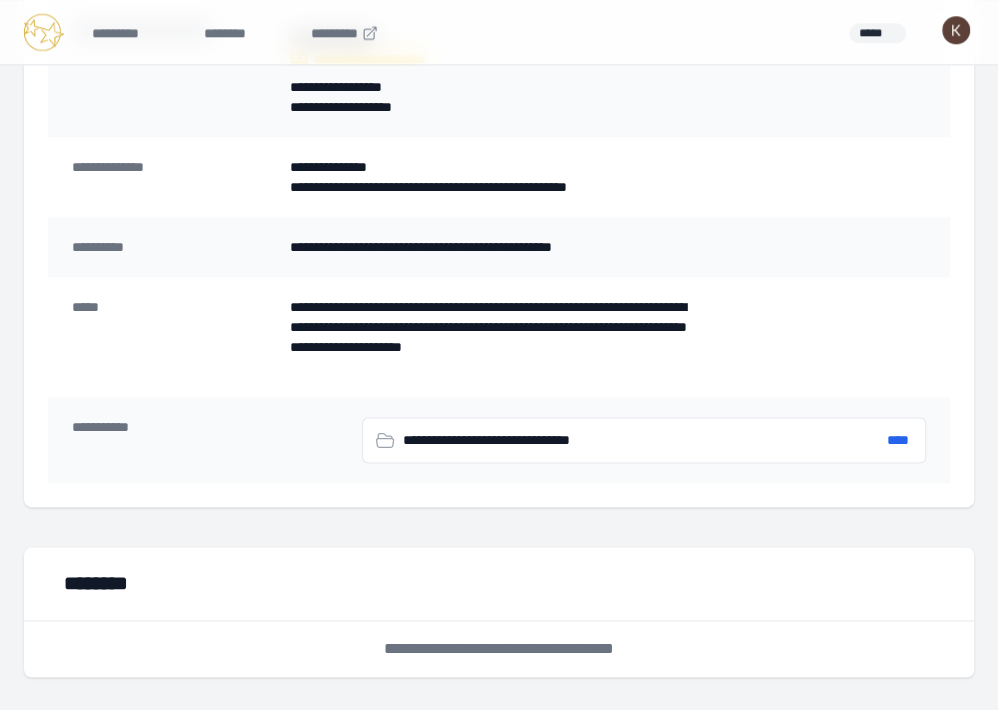 scroll, scrollTop: 960, scrollLeft: 0, axis: vertical 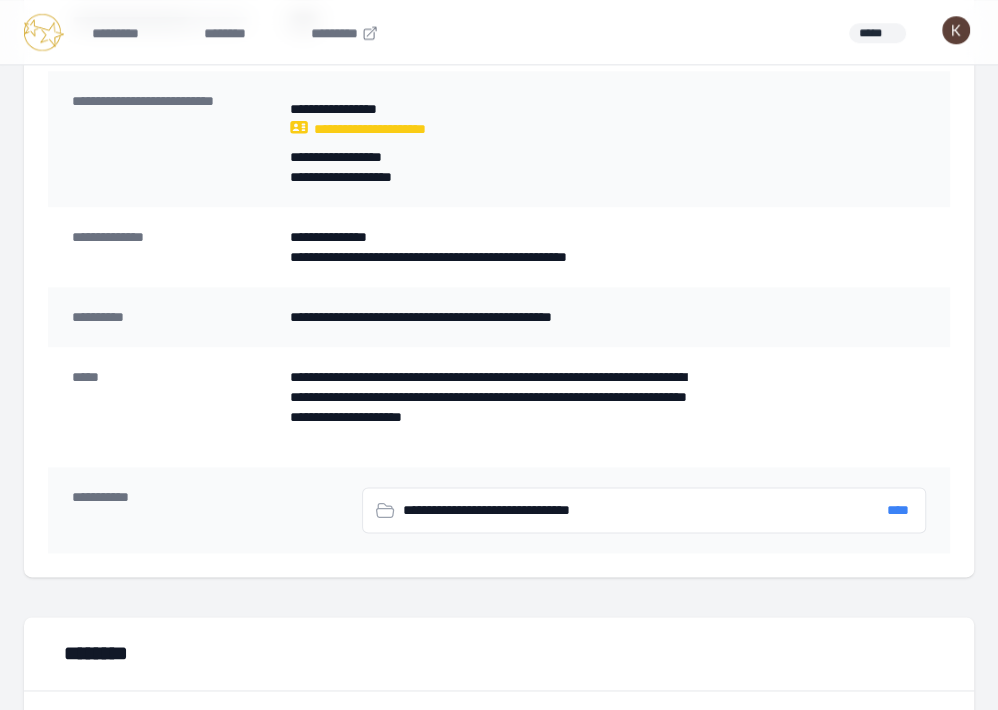 click on "****" at bounding box center (898, 510) 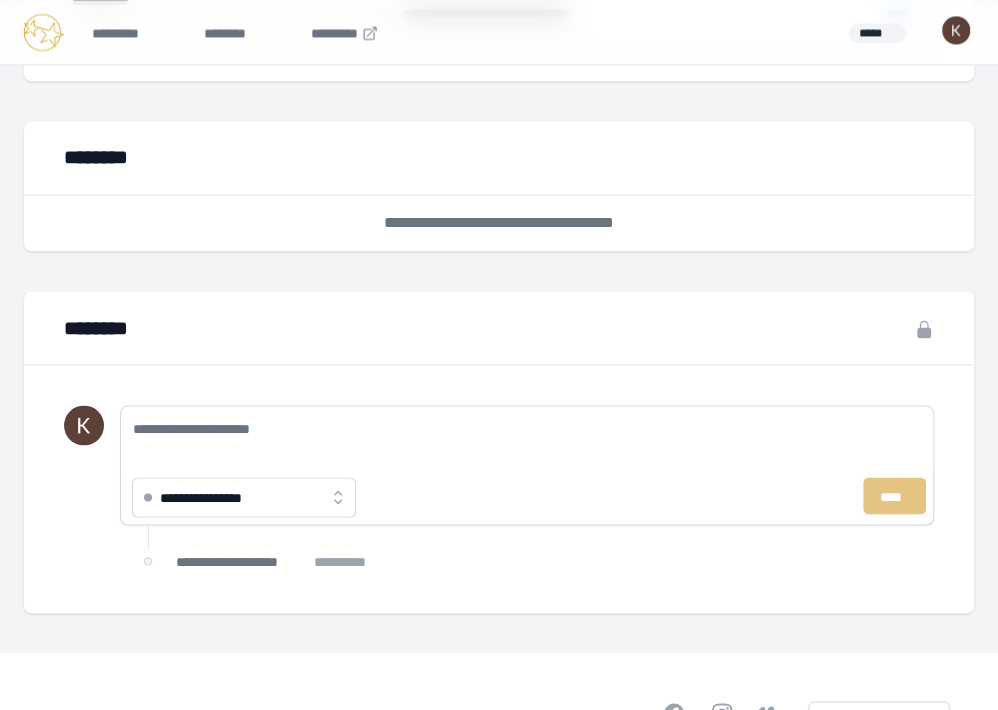 scroll, scrollTop: 1577, scrollLeft: 0, axis: vertical 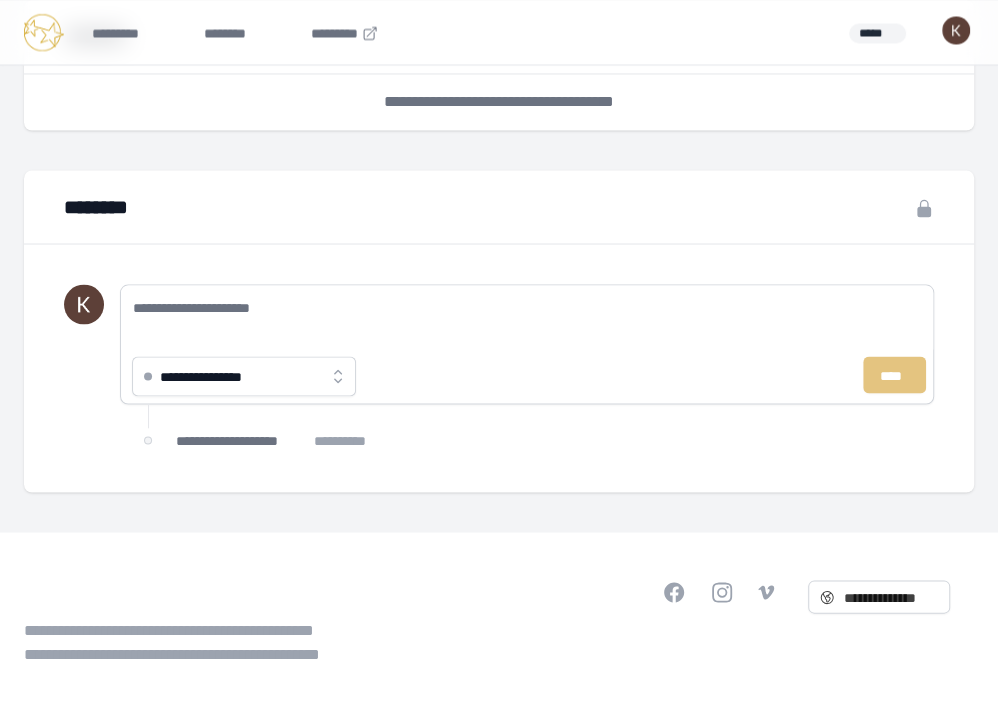 click on "**********" at bounding box center [244, 376] 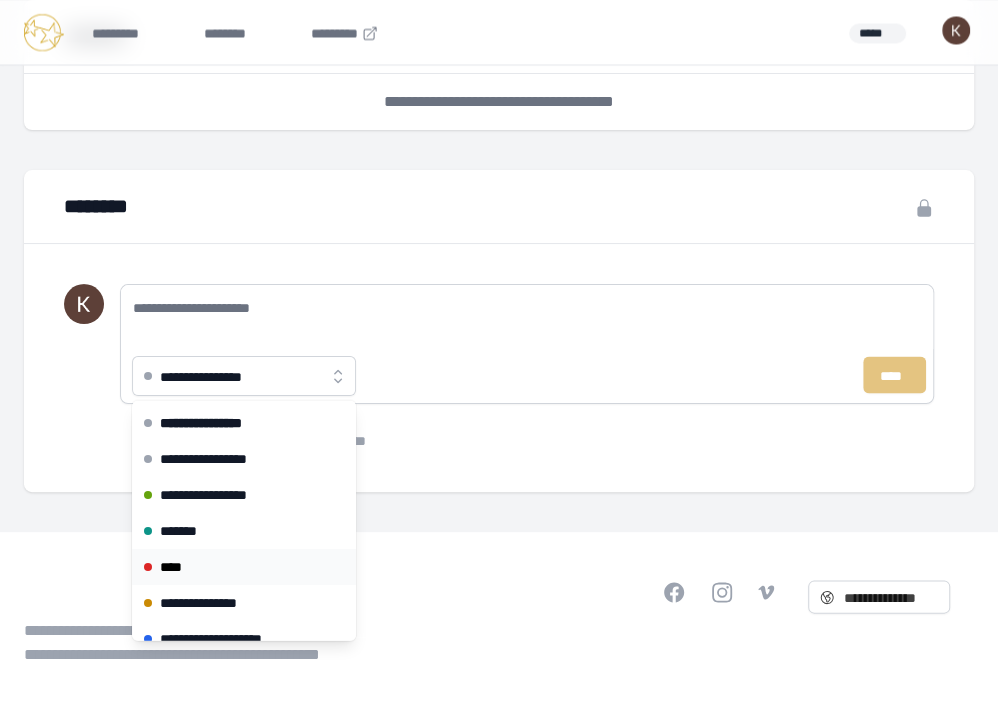 scroll, scrollTop: 20, scrollLeft: 0, axis: vertical 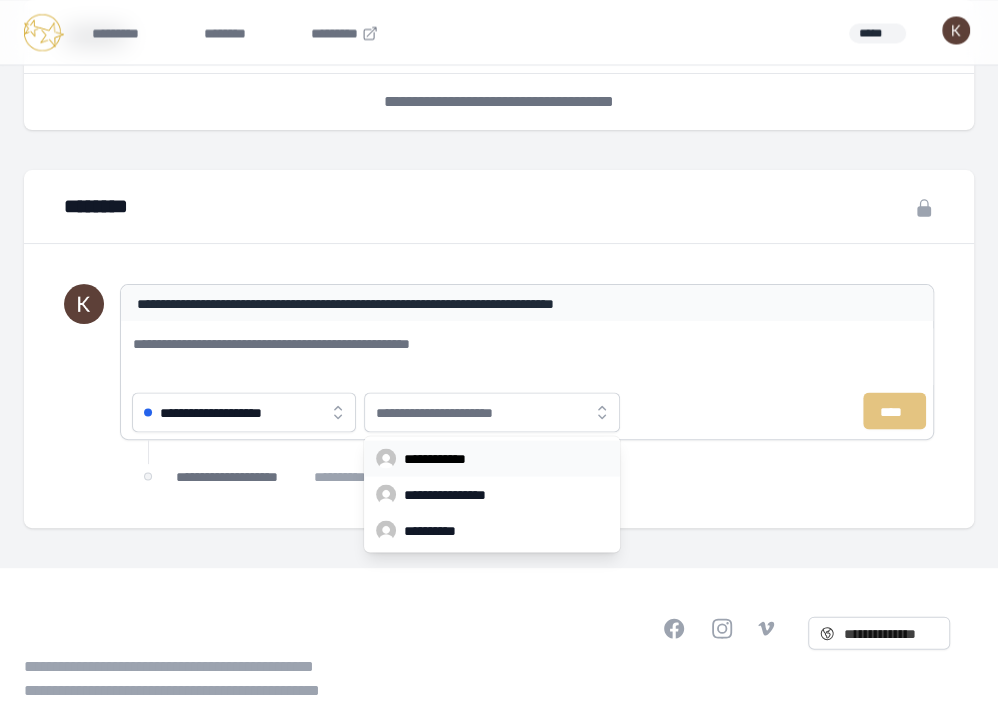 click on "**********" at bounding box center [492, 412] 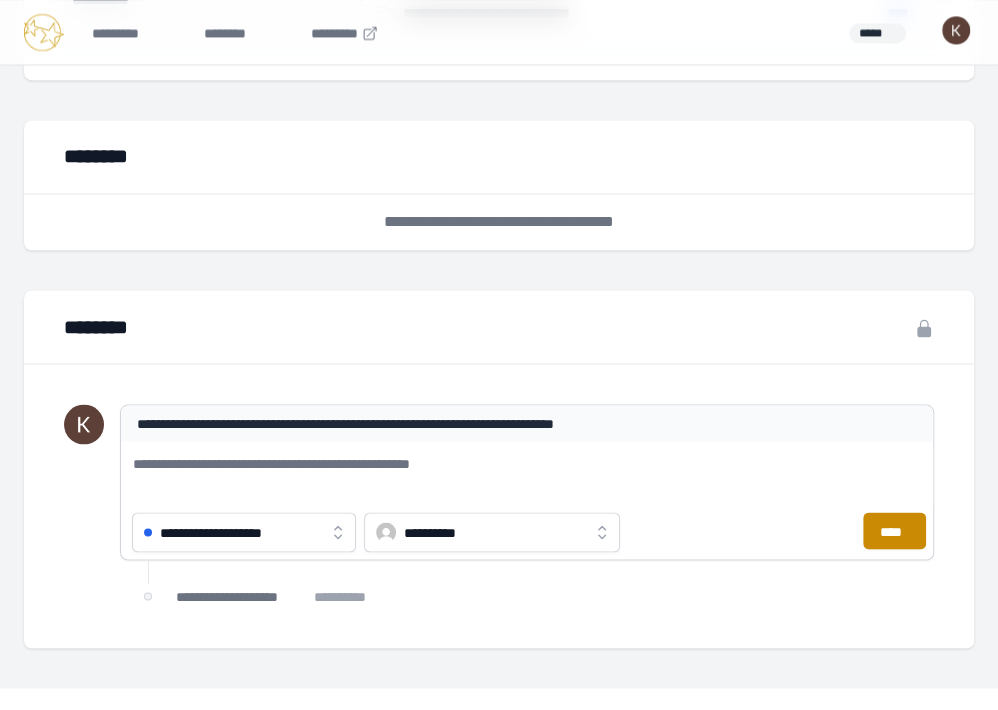 scroll, scrollTop: 1613, scrollLeft: 0, axis: vertical 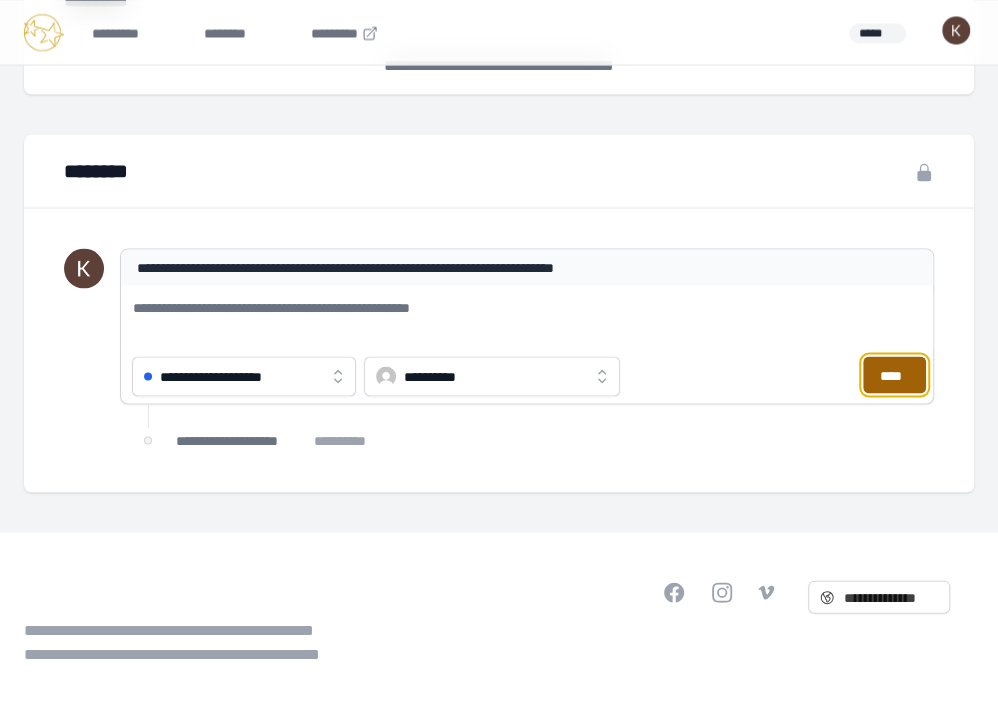 click on "****" at bounding box center (894, 374) 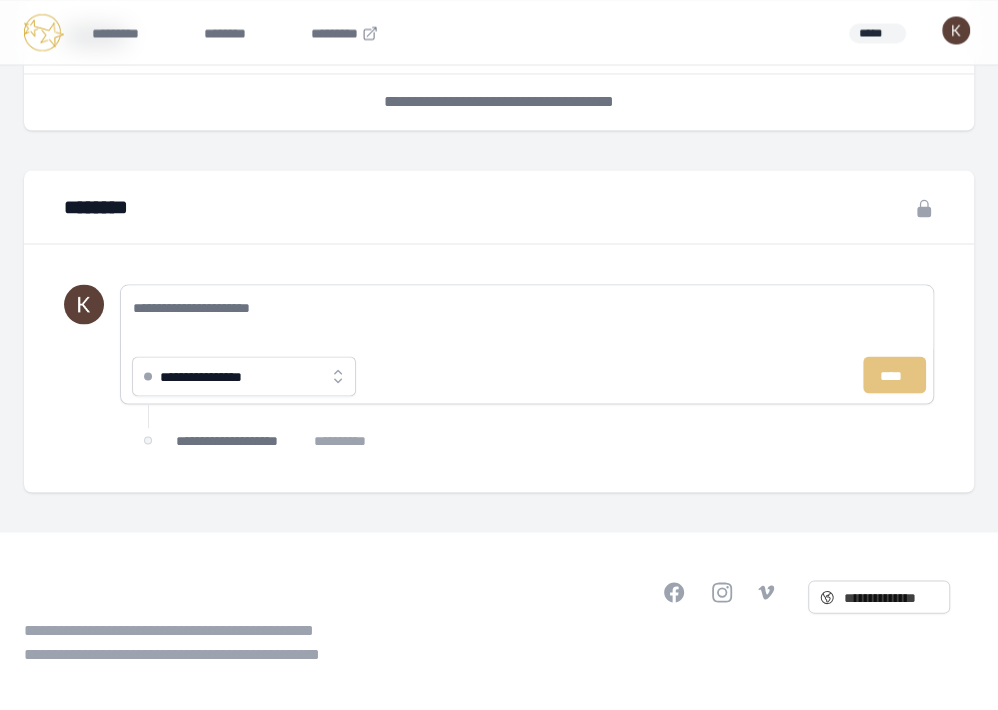 scroll, scrollTop: 1613, scrollLeft: 0, axis: vertical 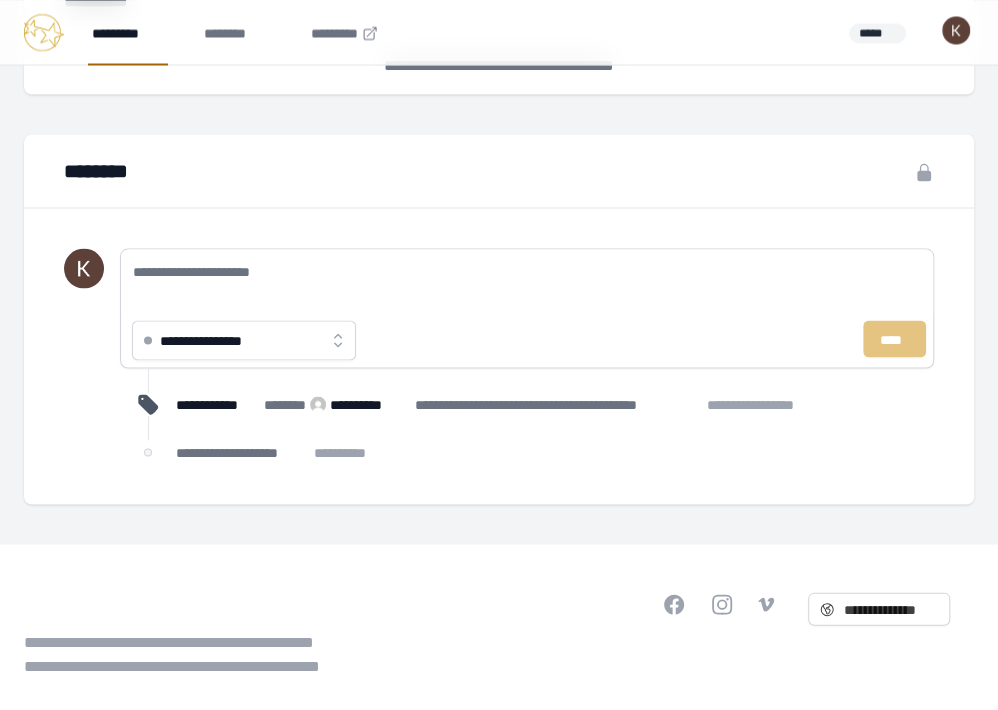 click on "*********" at bounding box center (128, 32) 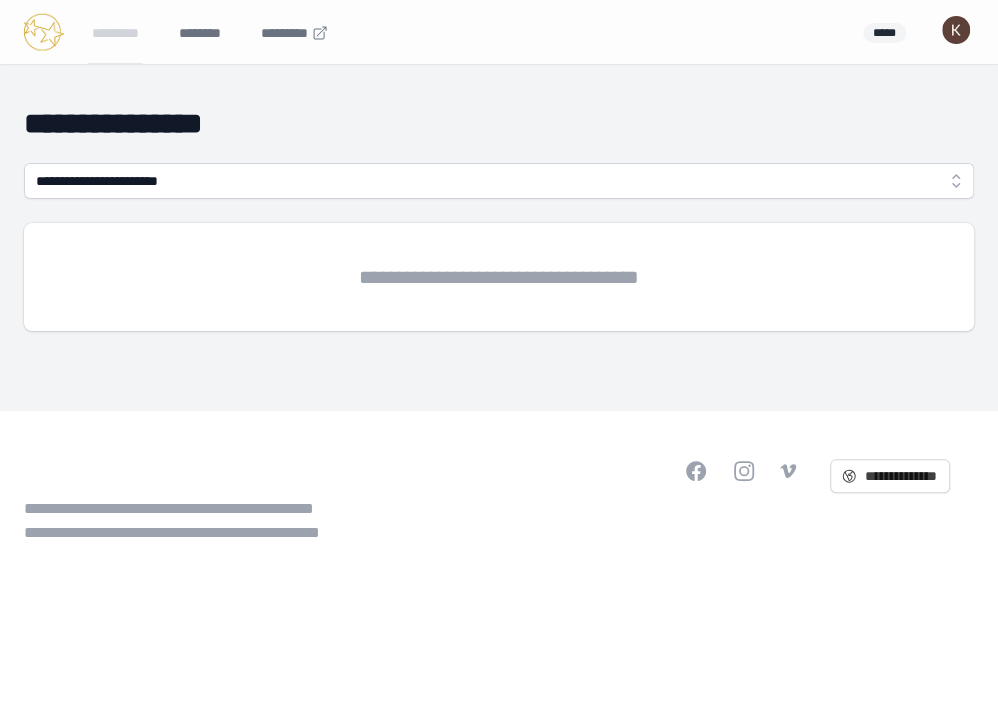 scroll, scrollTop: 0, scrollLeft: 0, axis: both 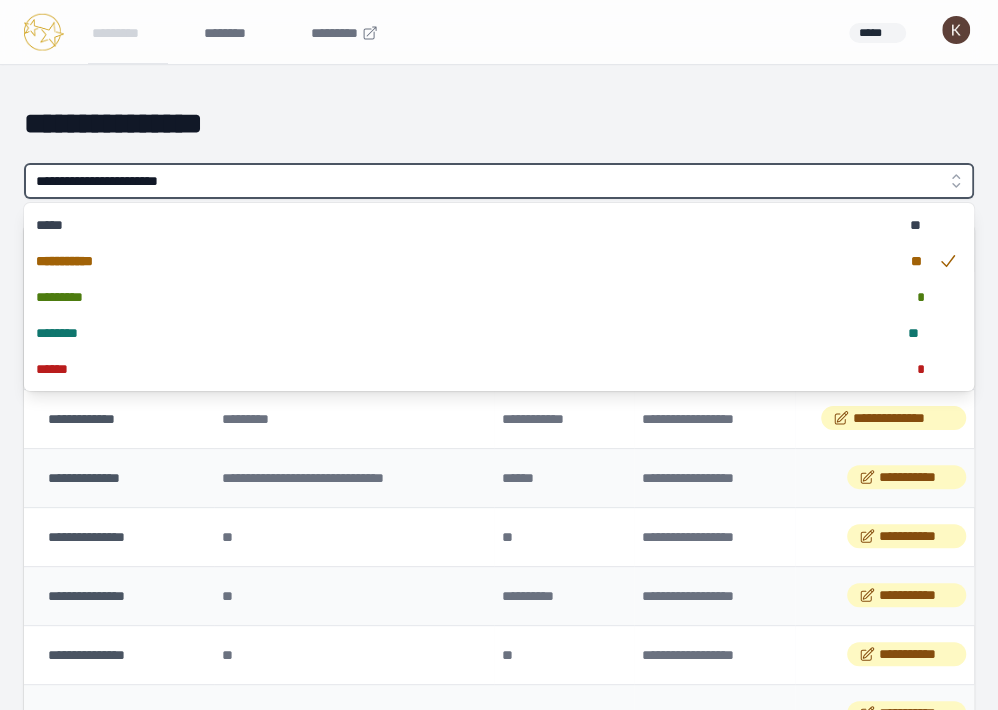 click on "**********" at bounding box center [499, 181] 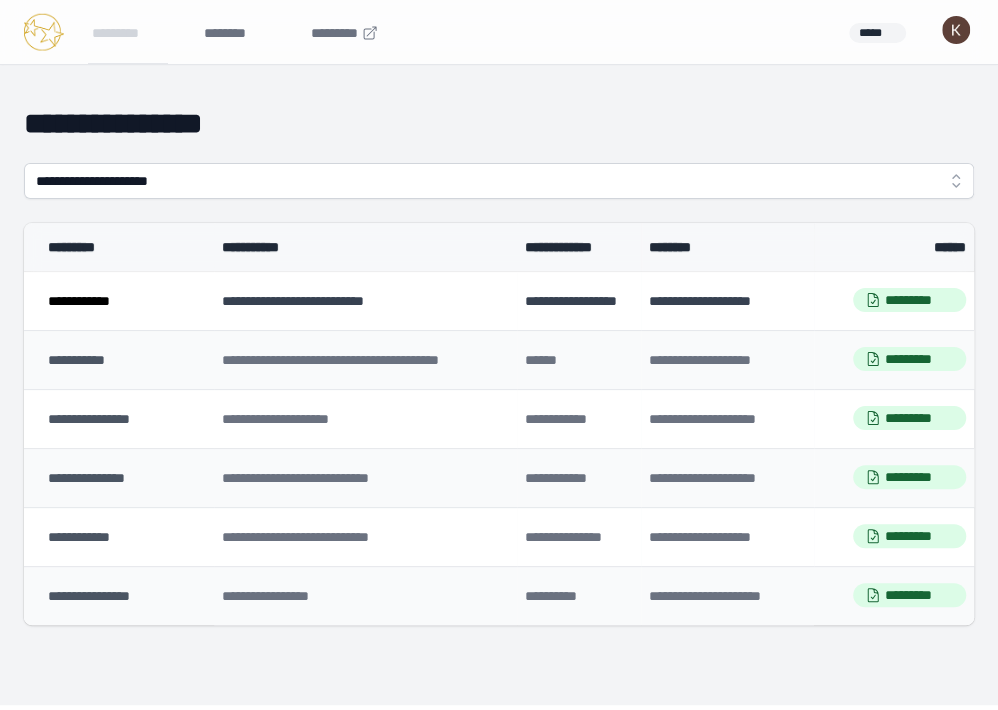 click on "**********" at bounding box center [119, 300] 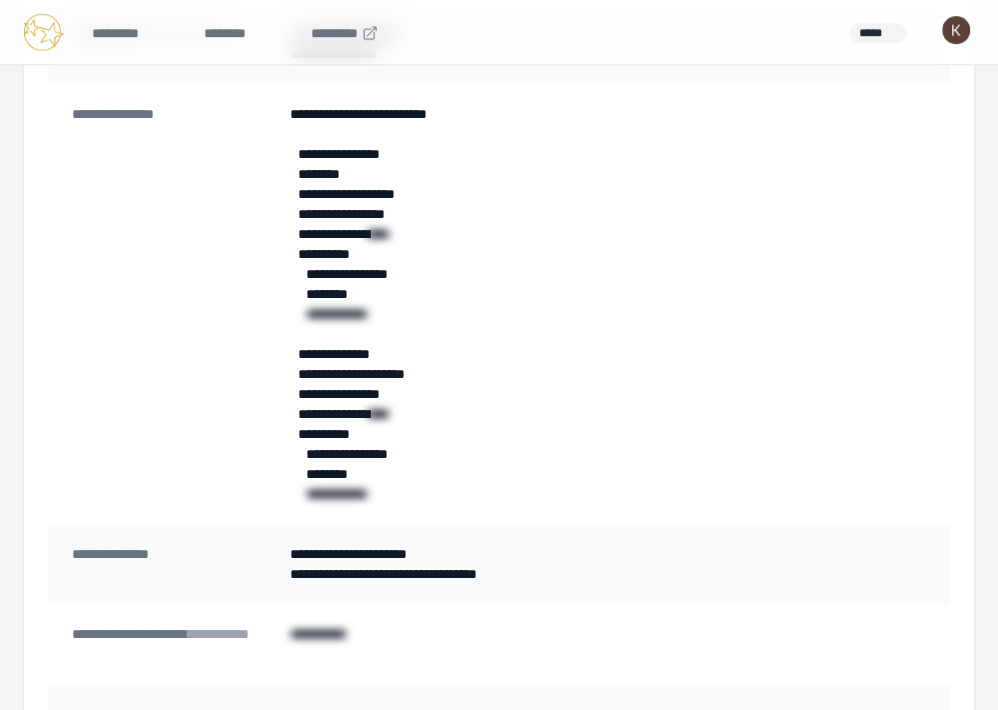 scroll, scrollTop: 626, scrollLeft: 0, axis: vertical 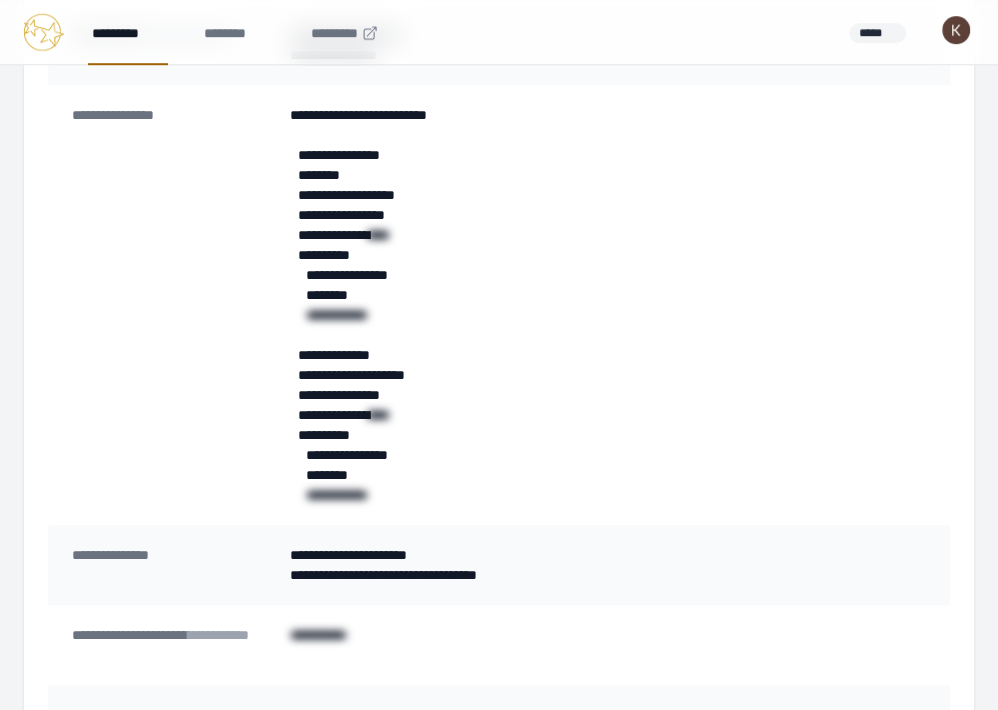 click on "*********" at bounding box center (128, 32) 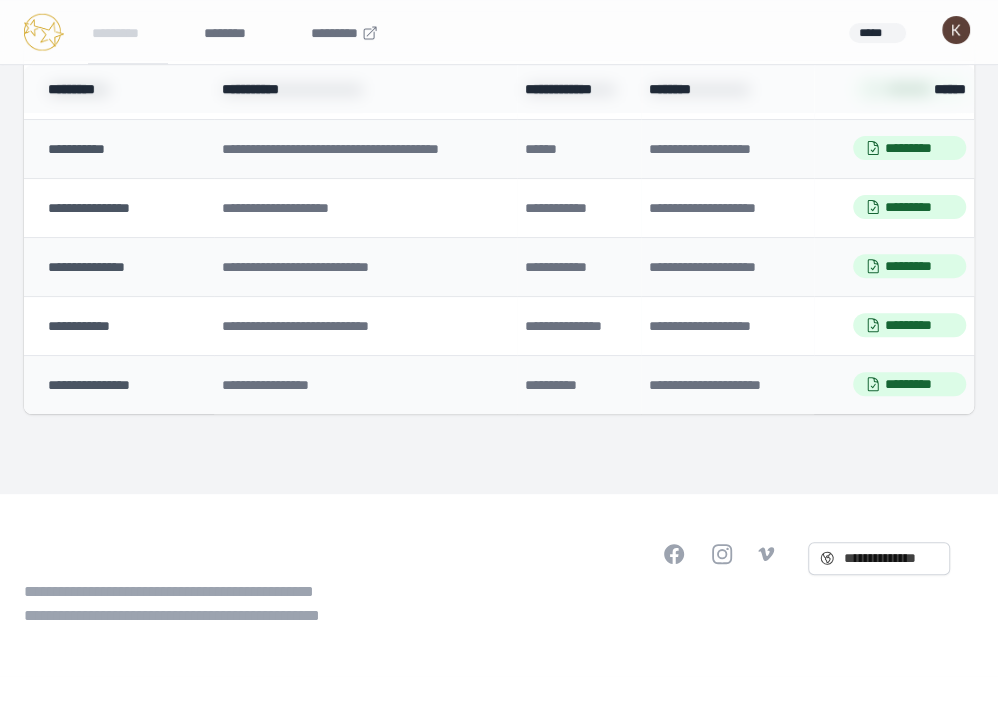 scroll, scrollTop: 0, scrollLeft: 0, axis: both 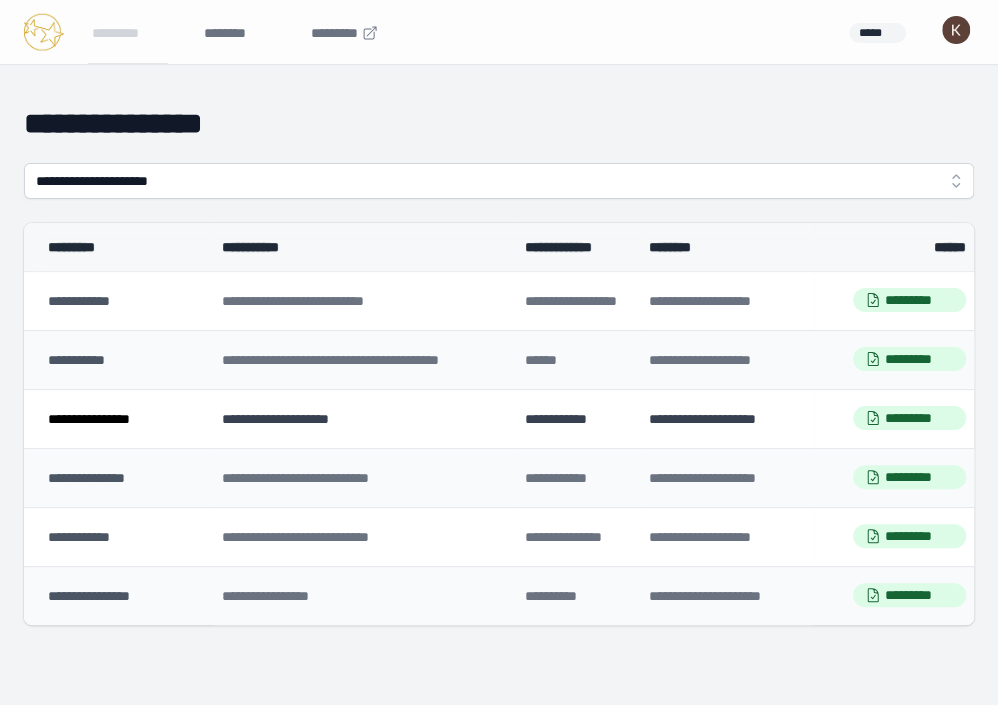 click on "**********" at bounding box center (89, 419) 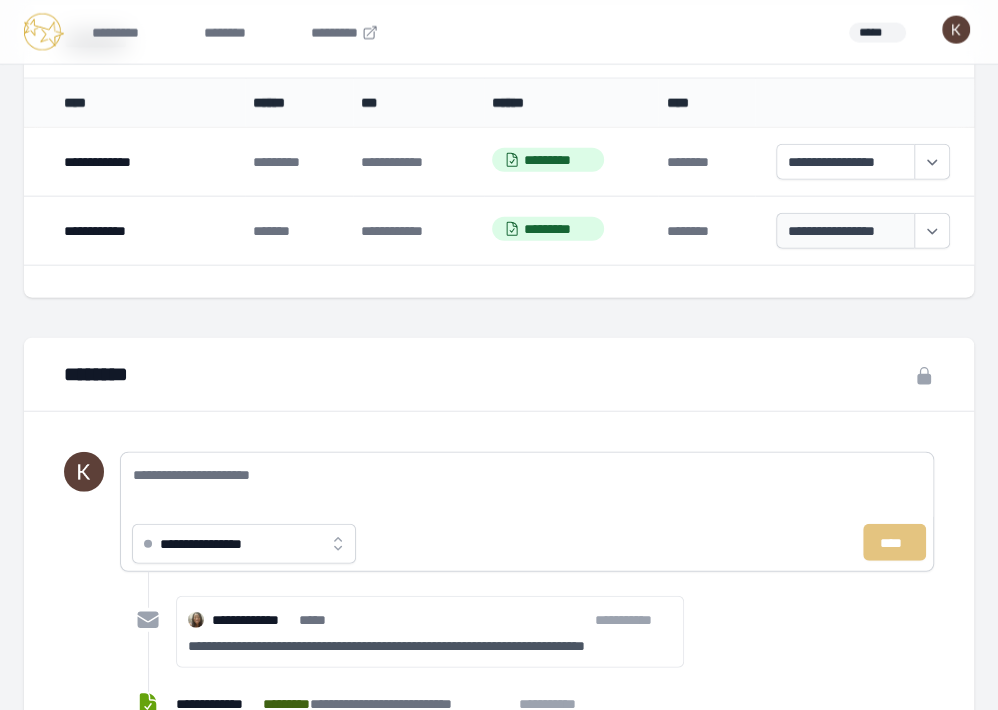 scroll, scrollTop: 2099, scrollLeft: 0, axis: vertical 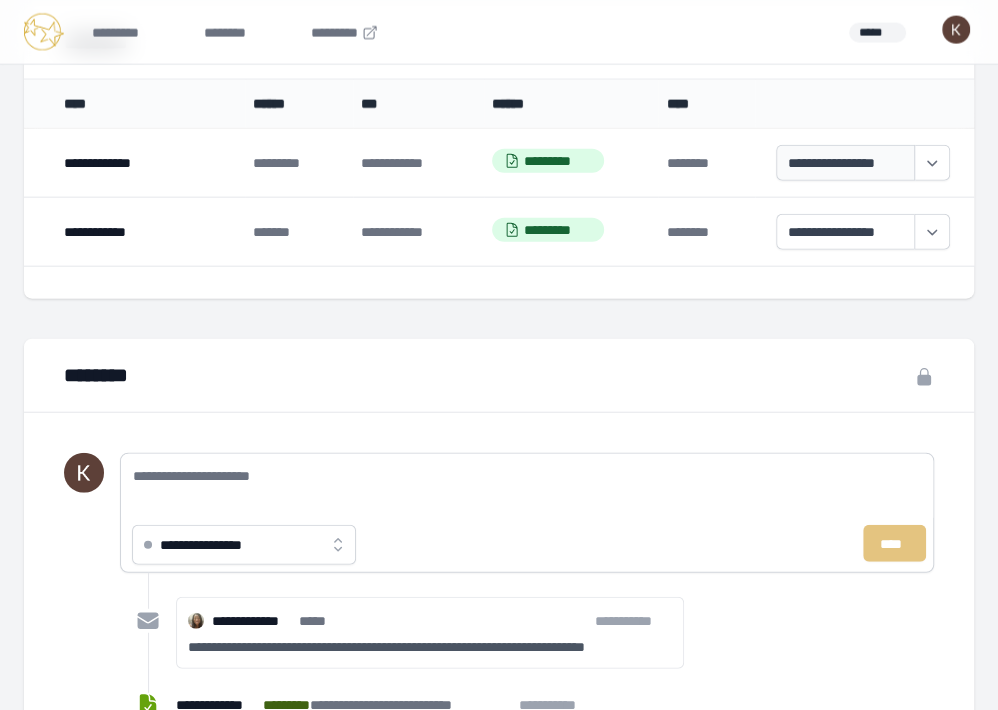click on "**********" at bounding box center [845, 163] 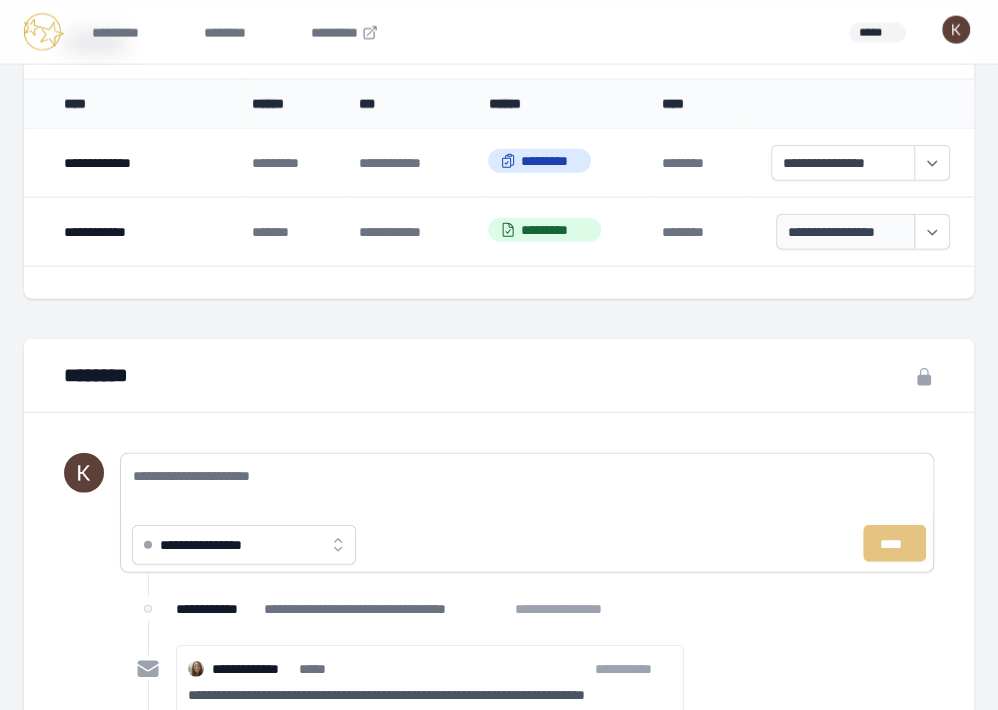click on "**********" at bounding box center (845, 232) 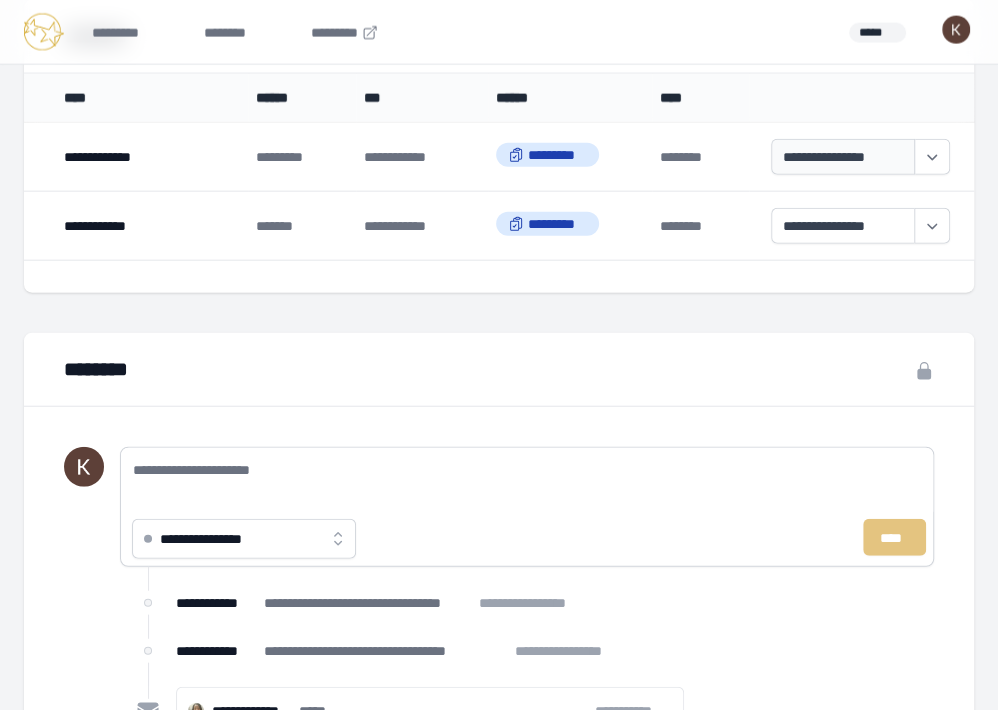 click on "**********" at bounding box center [842, 157] 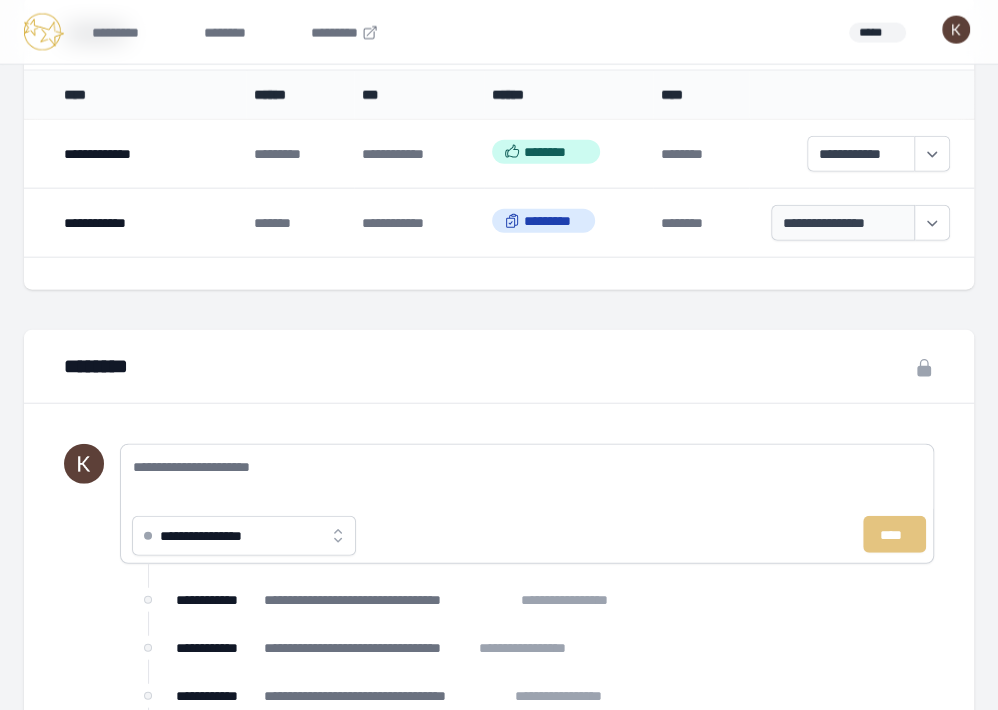 click on "**********" at bounding box center (842, 223) 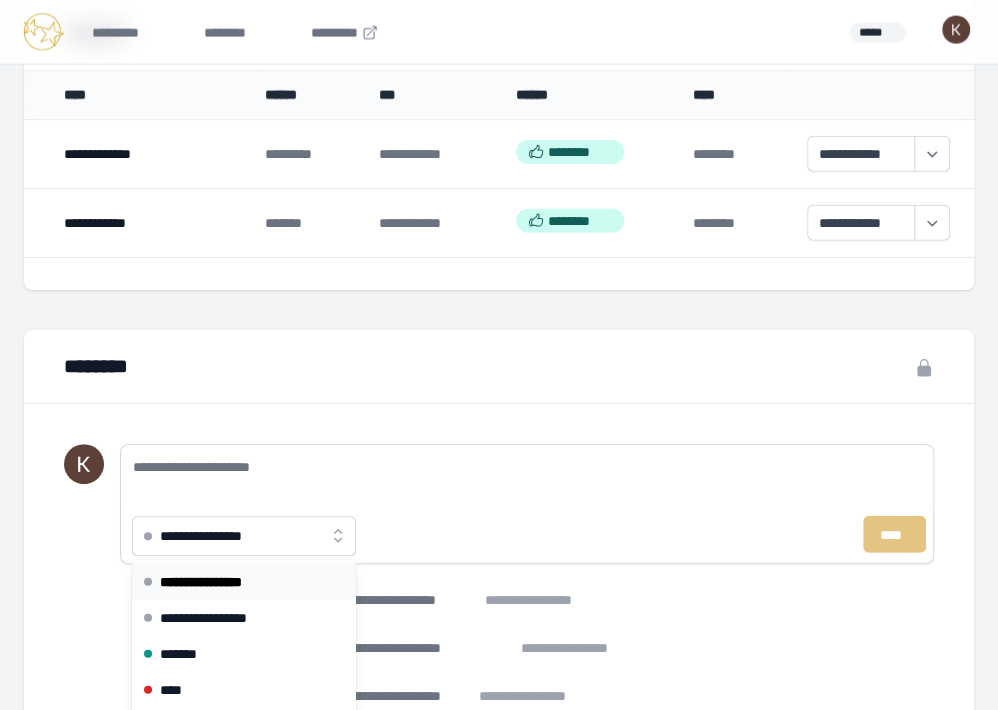 click on "**********" at bounding box center [217, 536] 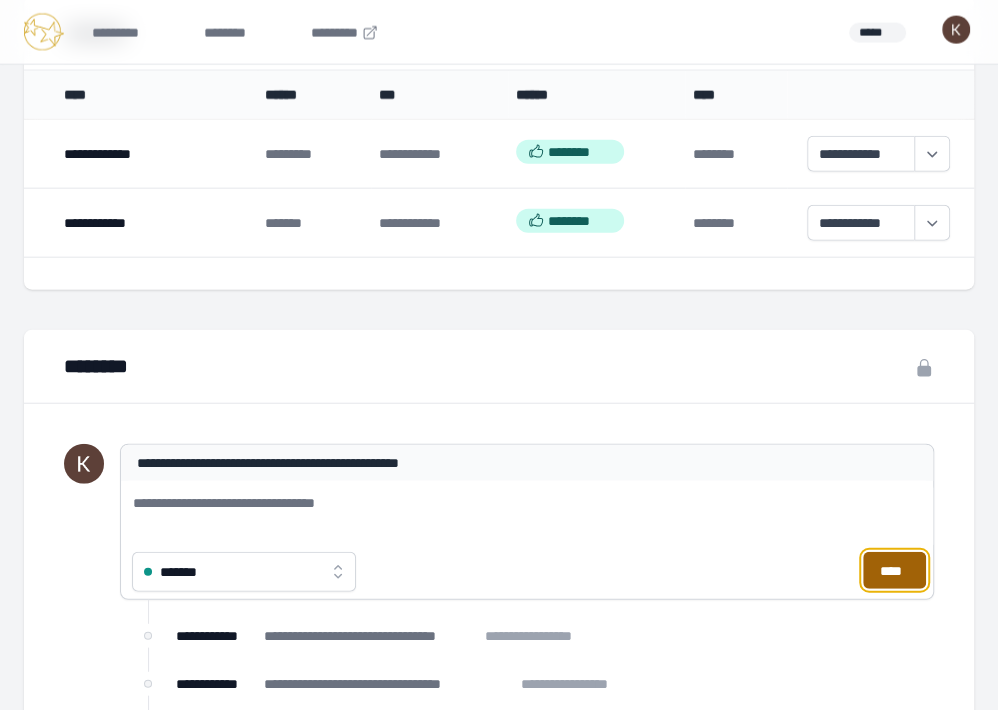 click on "****" at bounding box center (894, 570) 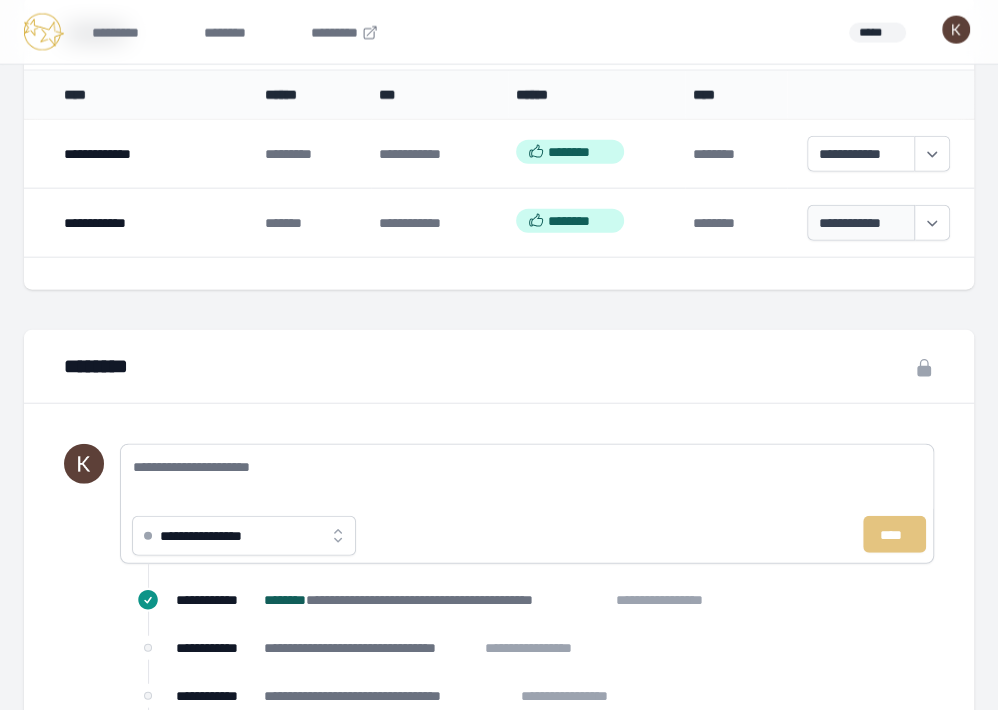click on "**********" at bounding box center [861, 223] 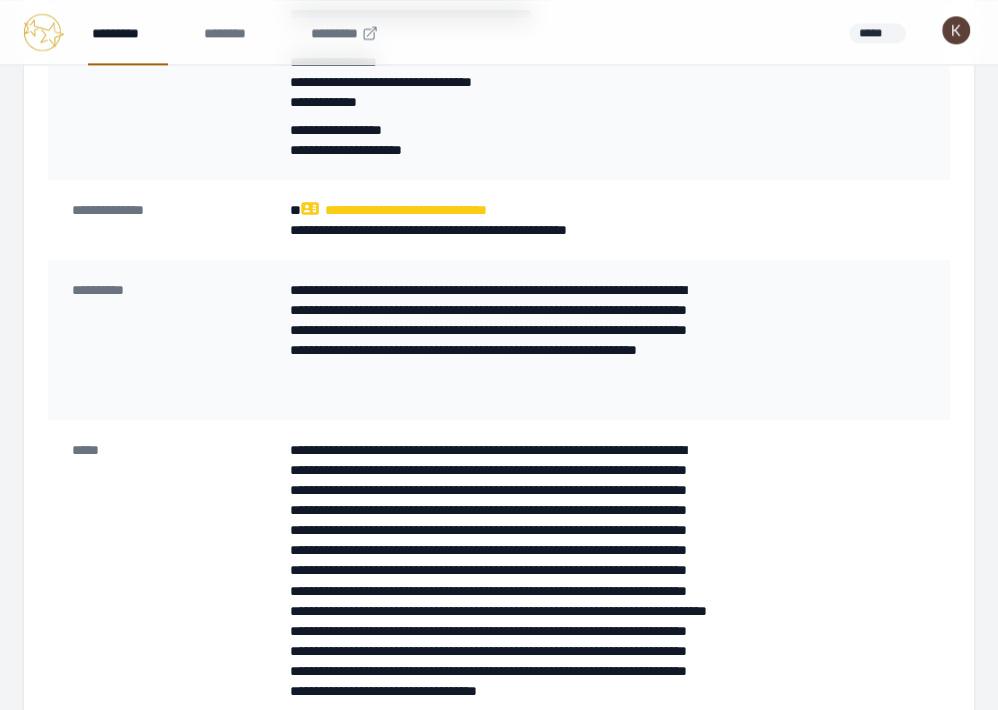 scroll, scrollTop: 1073, scrollLeft: 0, axis: vertical 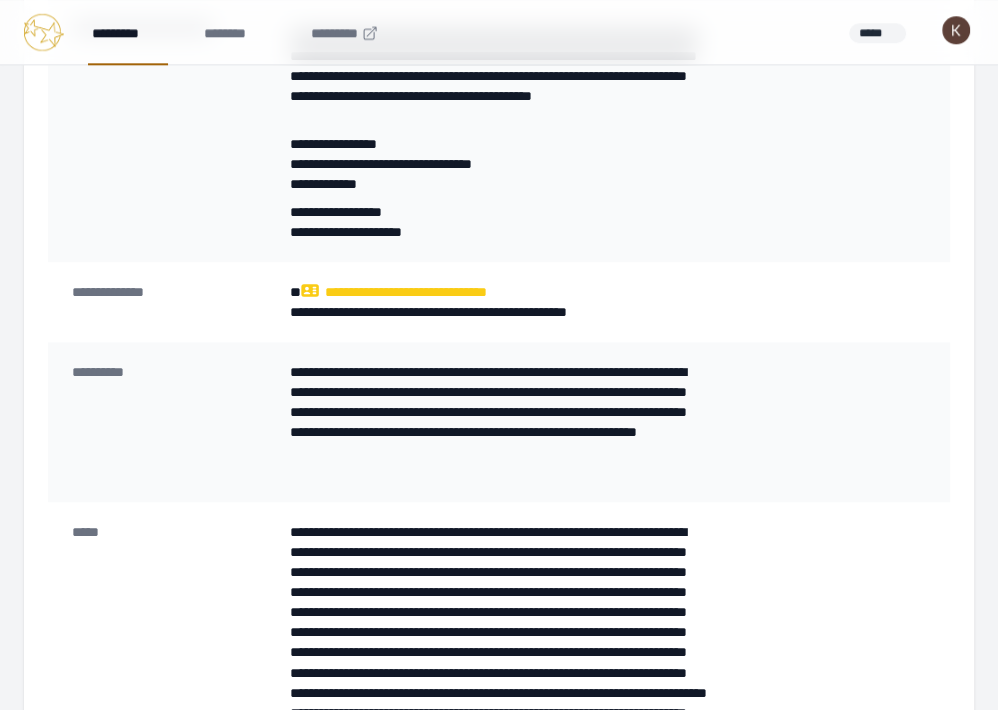 click on "*********" at bounding box center (128, 32) 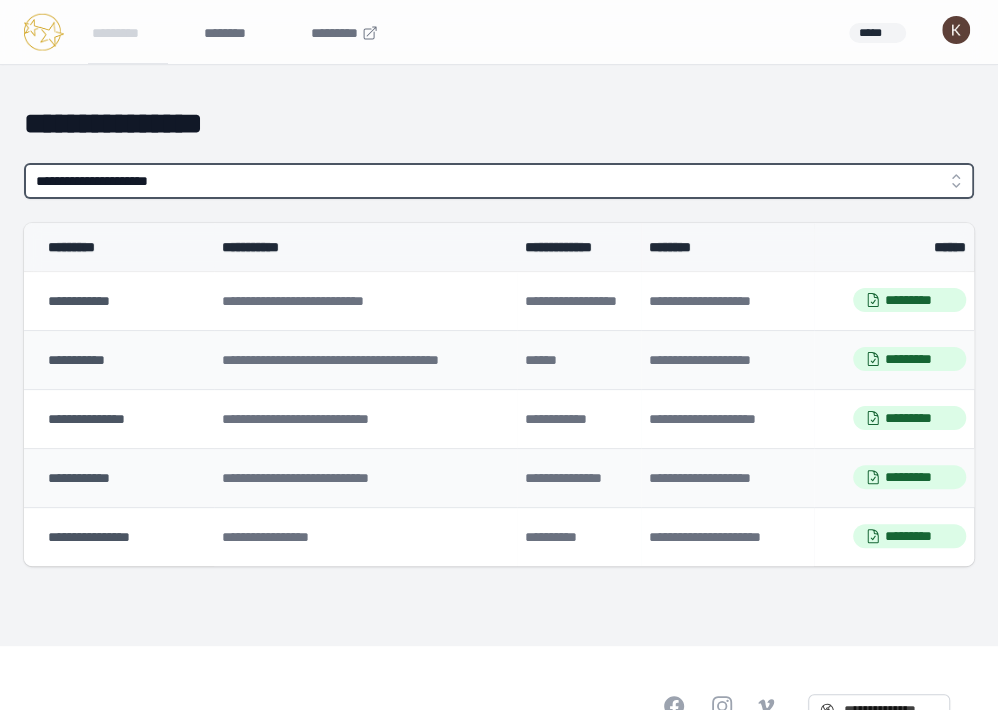 click on "**********" at bounding box center [499, 181] 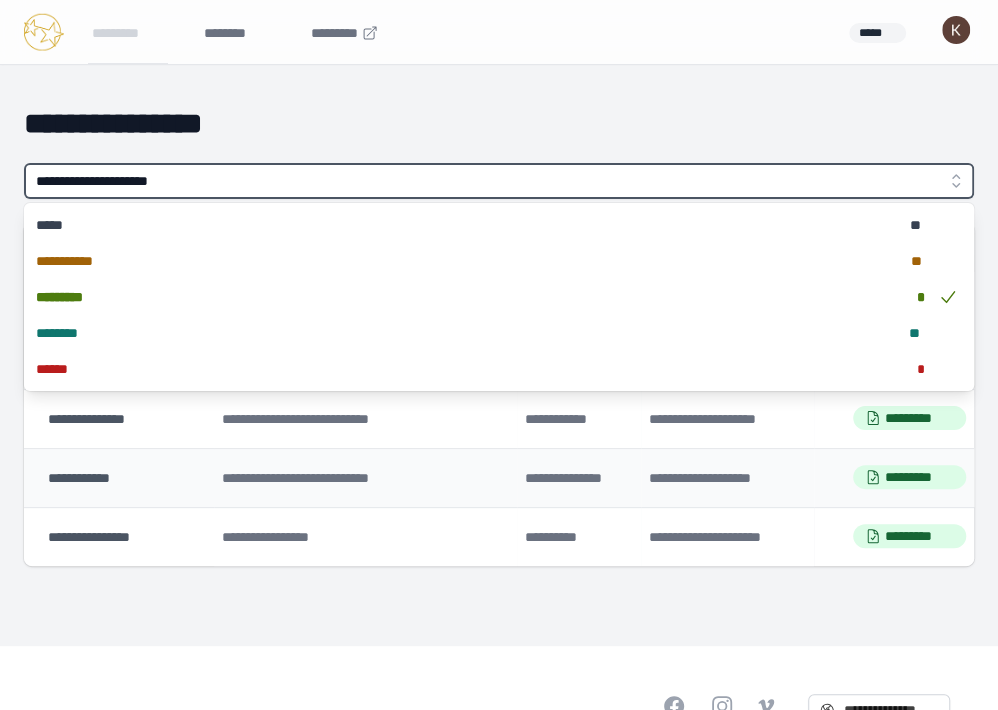 type on "**********" 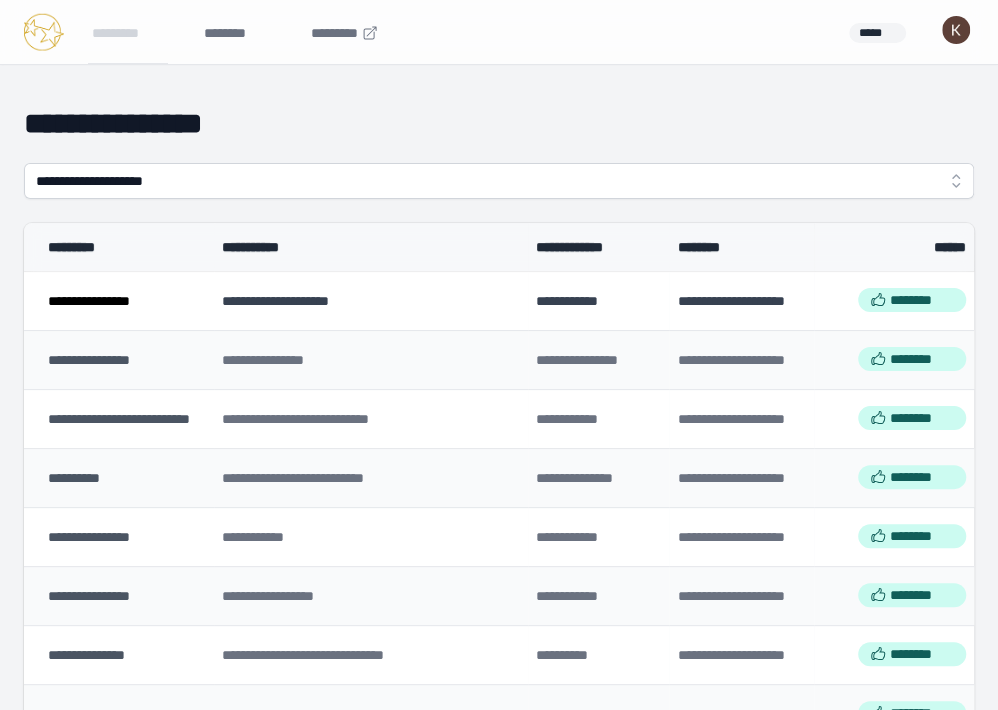 click on "**********" at bounding box center (89, 301) 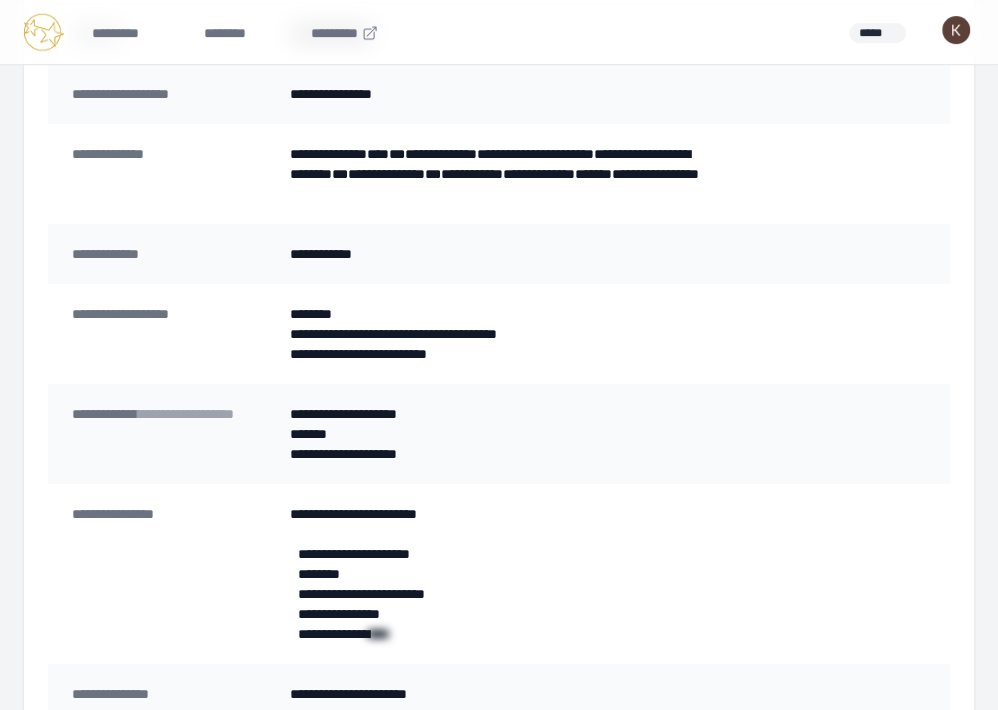 scroll, scrollTop: 178, scrollLeft: 0, axis: vertical 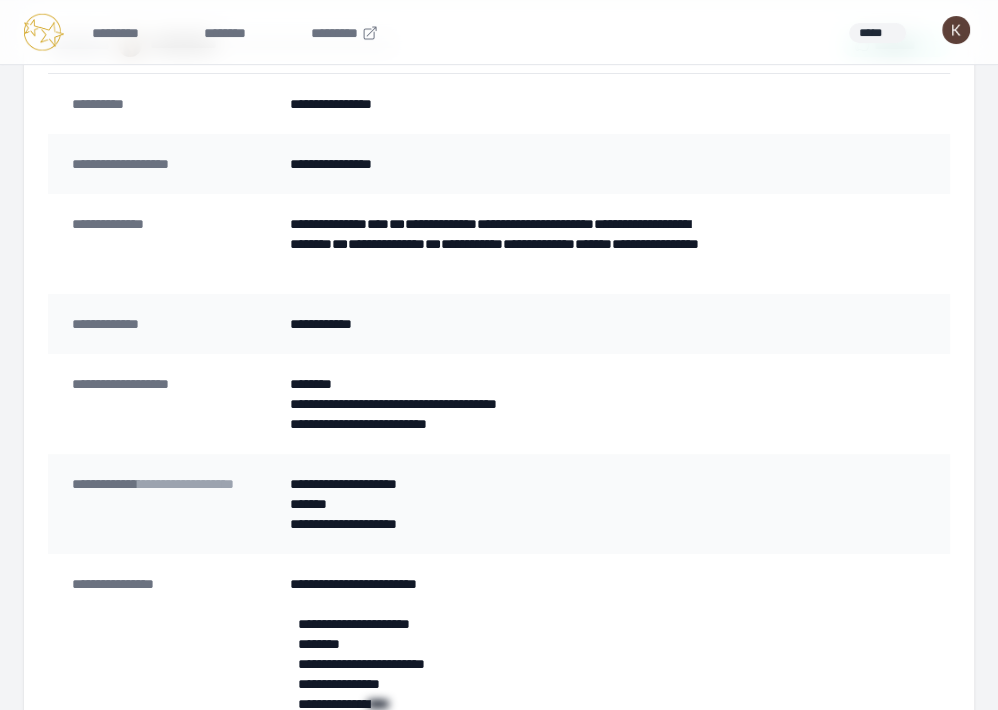 click on "*******" at bounding box center [498, 504] 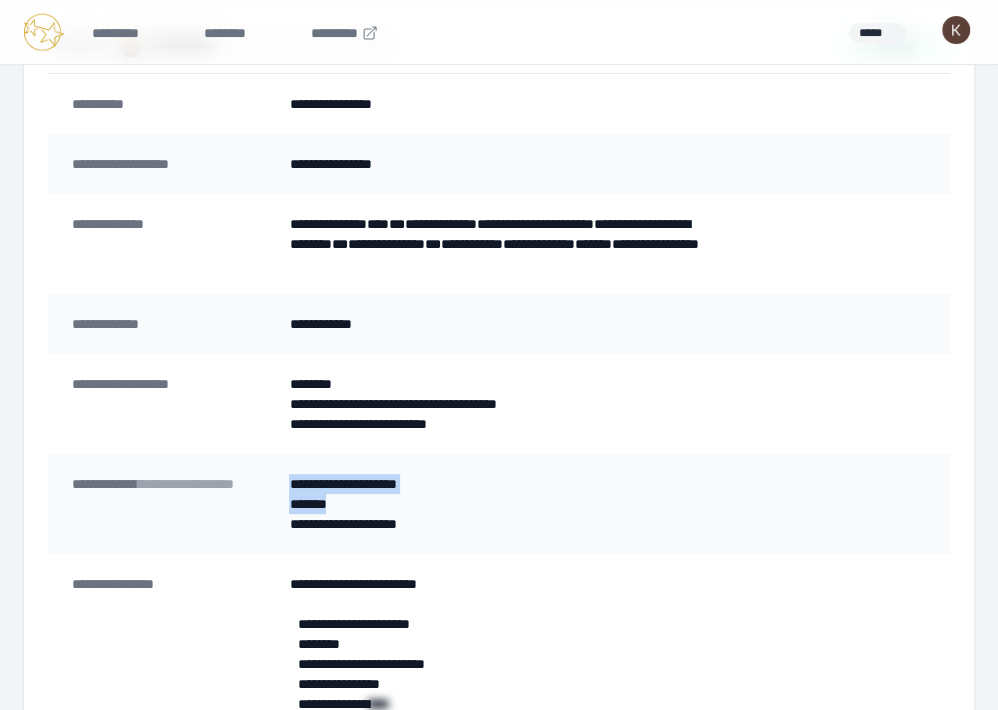 drag, startPoint x: 337, startPoint y: 504, endPoint x: 292, endPoint y: 483, distance: 49.658836 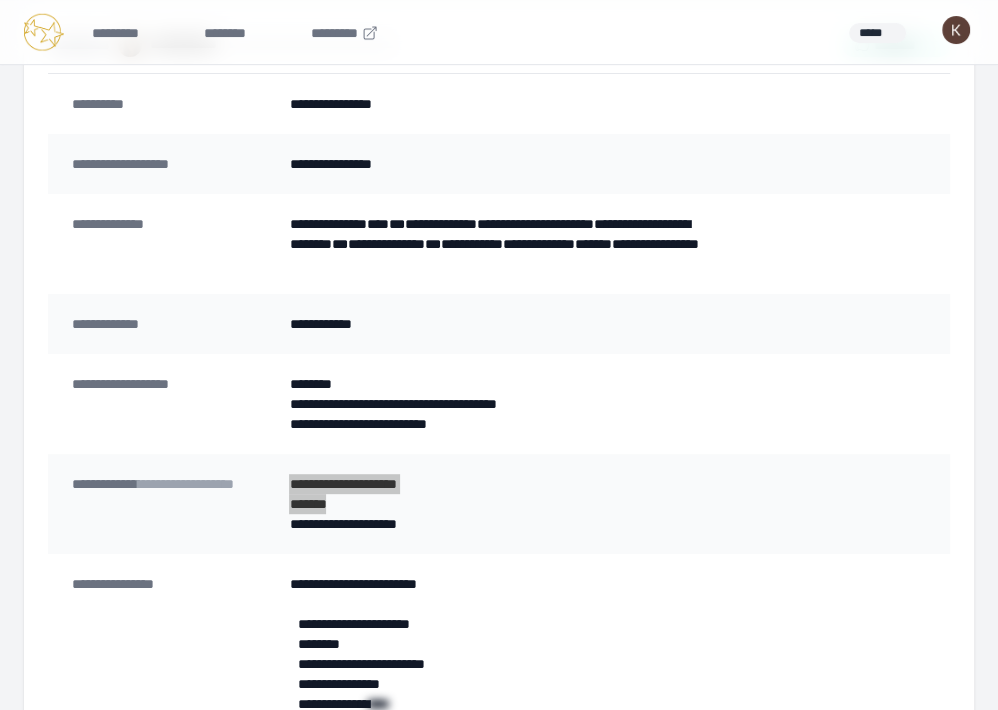 scroll, scrollTop: 181, scrollLeft: 0, axis: vertical 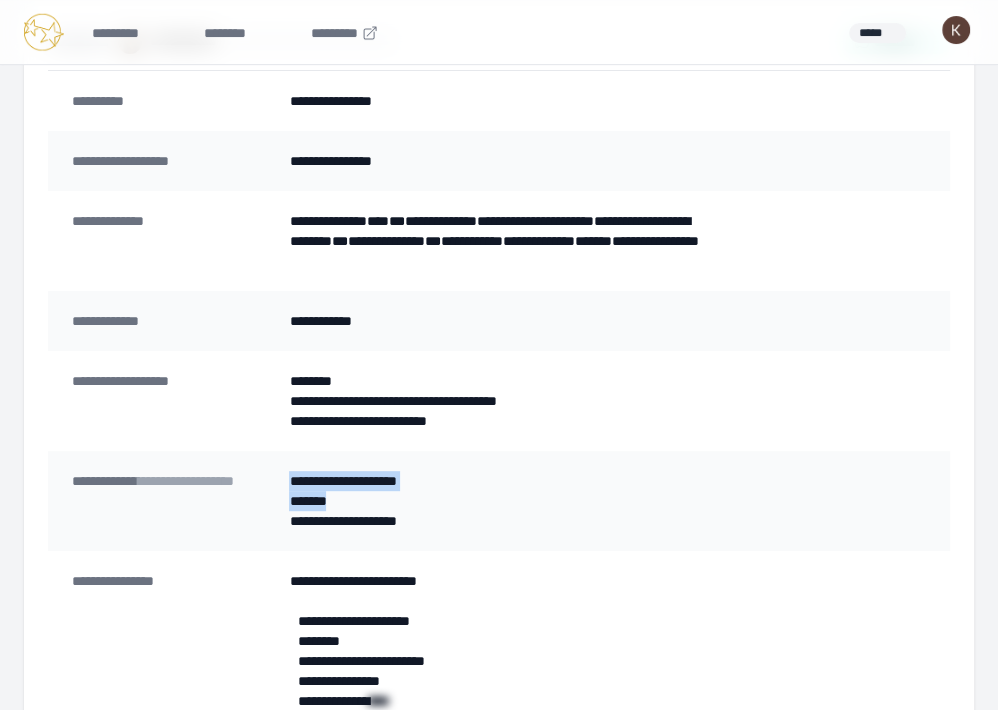 click on "**********" at bounding box center [498, 481] 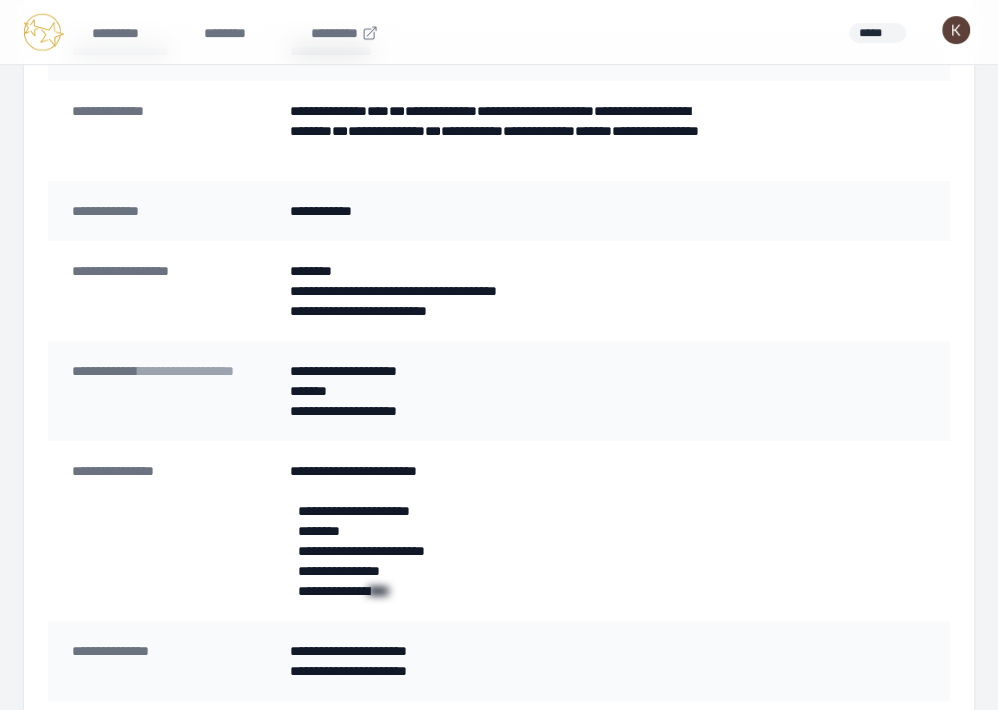 scroll, scrollTop: 370, scrollLeft: 0, axis: vertical 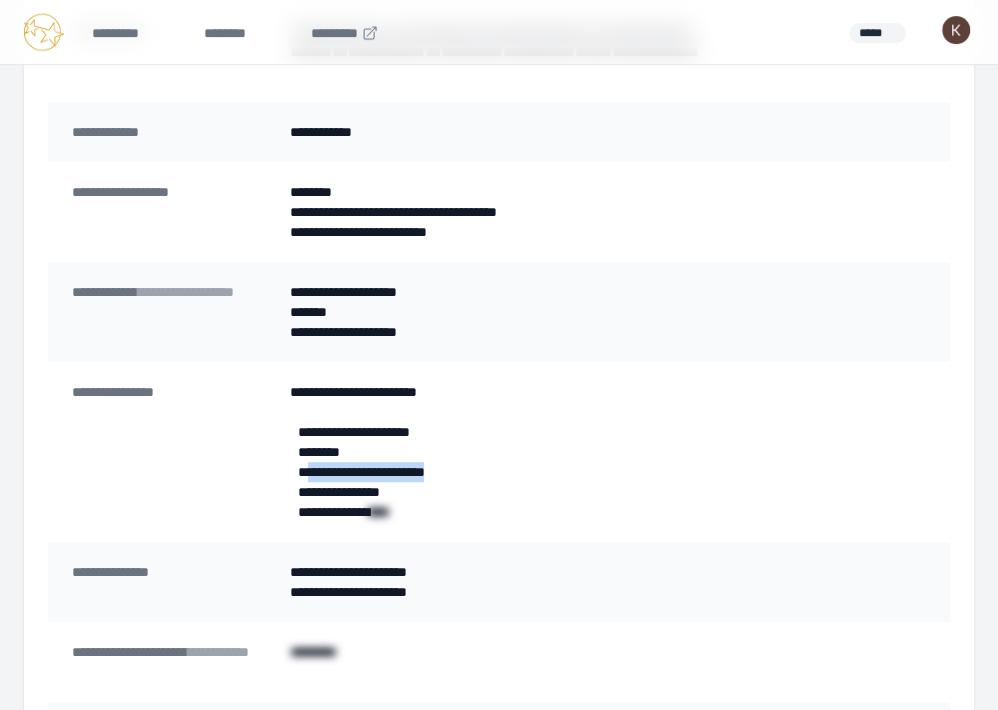 drag, startPoint x: 468, startPoint y: 469, endPoint x: 360, endPoint y: 479, distance: 108.461975 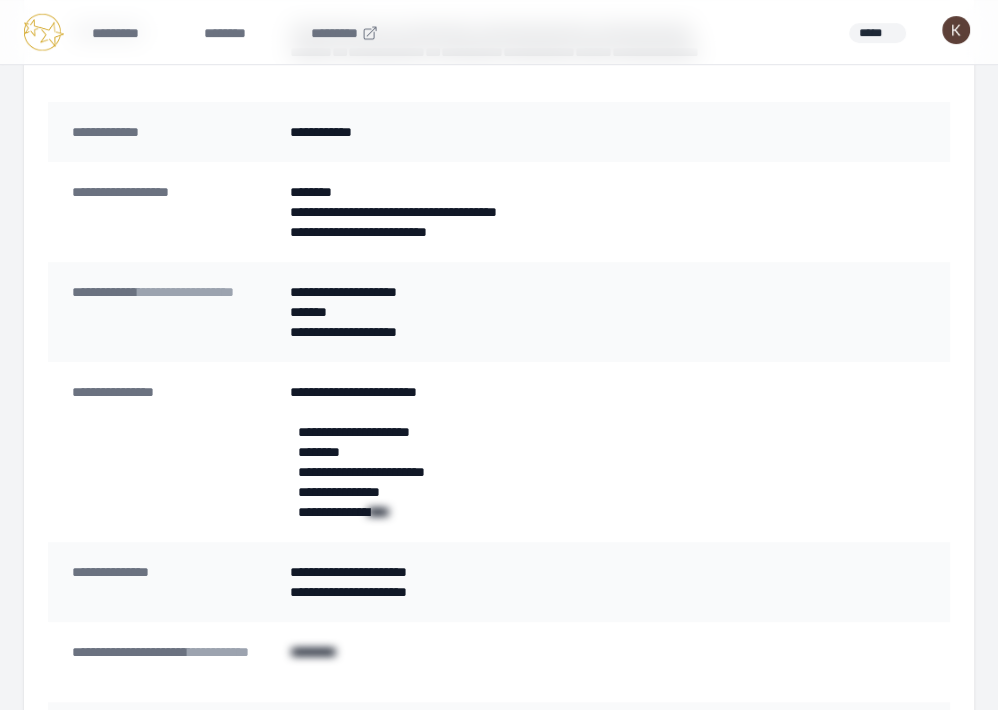 click on "**********" at bounding box center [498, 462] 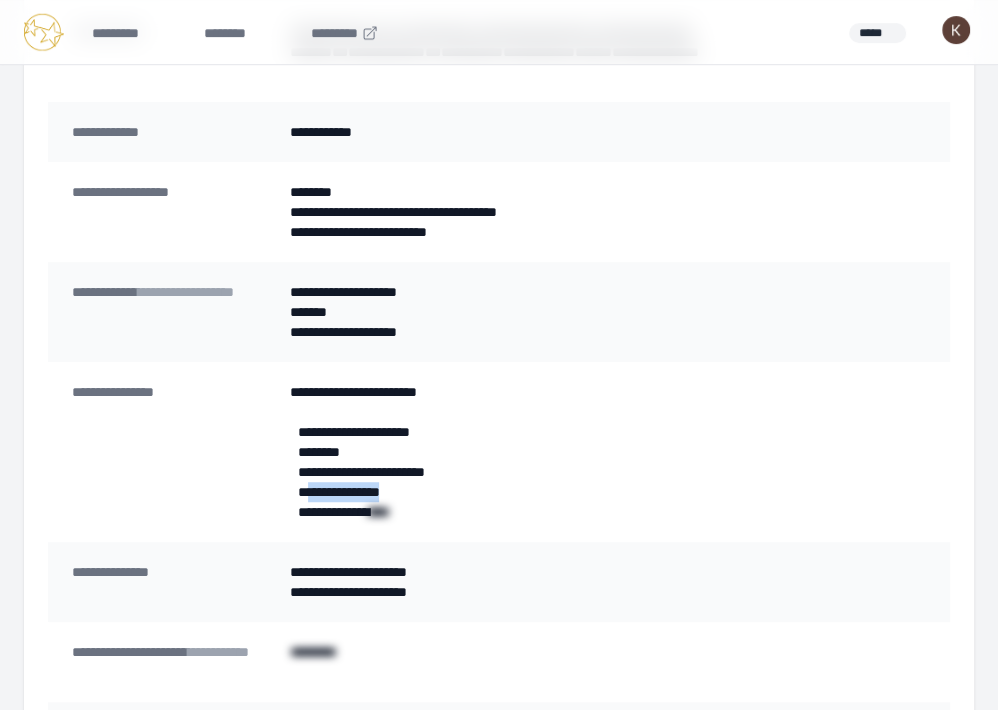drag, startPoint x: 407, startPoint y: 490, endPoint x: 426, endPoint y: 491, distance: 19.026299 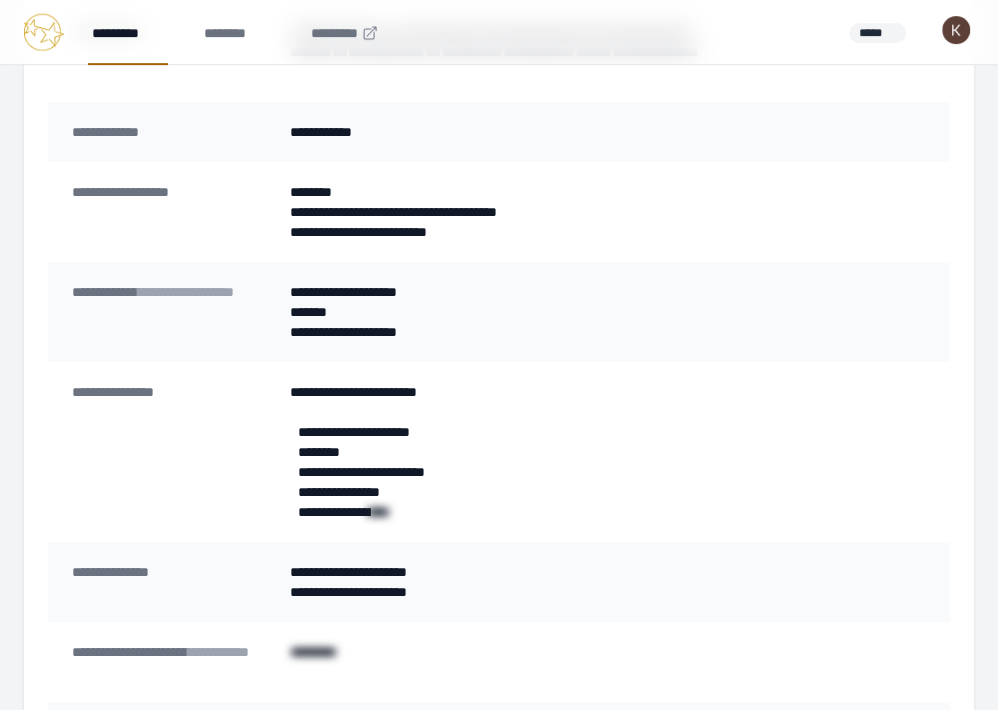click on "*********" at bounding box center [128, 32] 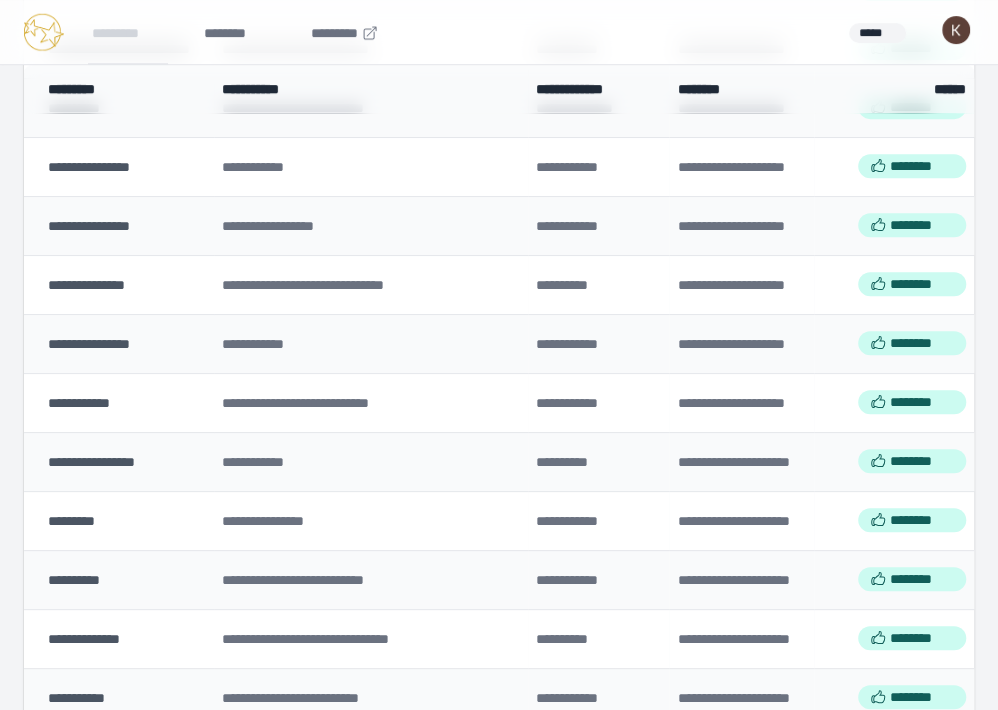 scroll, scrollTop: 0, scrollLeft: 0, axis: both 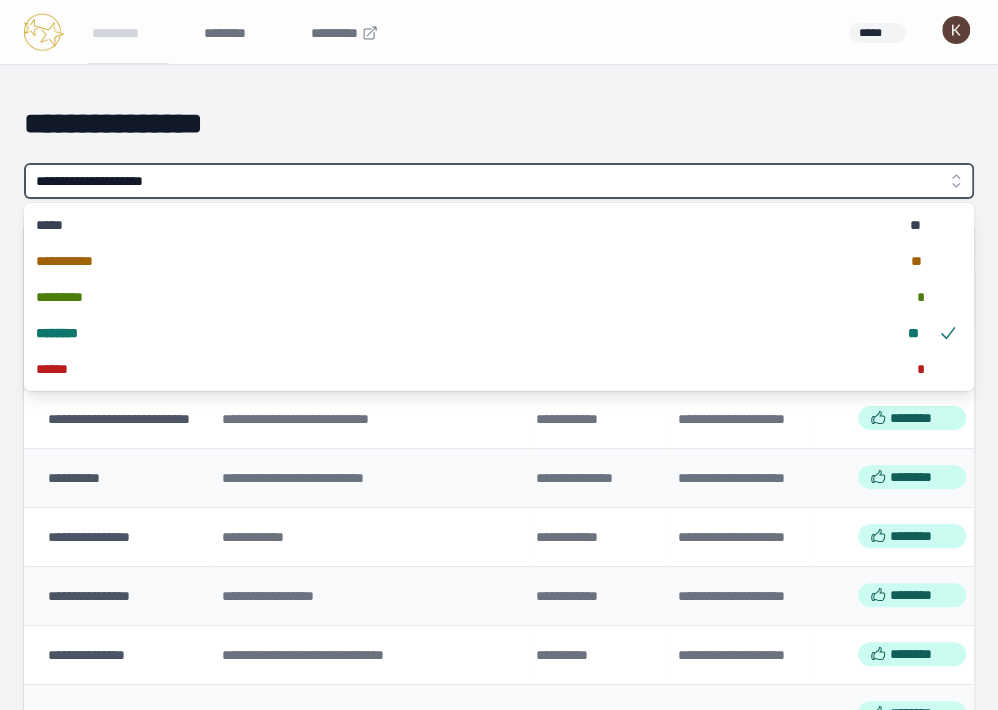 click on "**********" at bounding box center (499, 181) 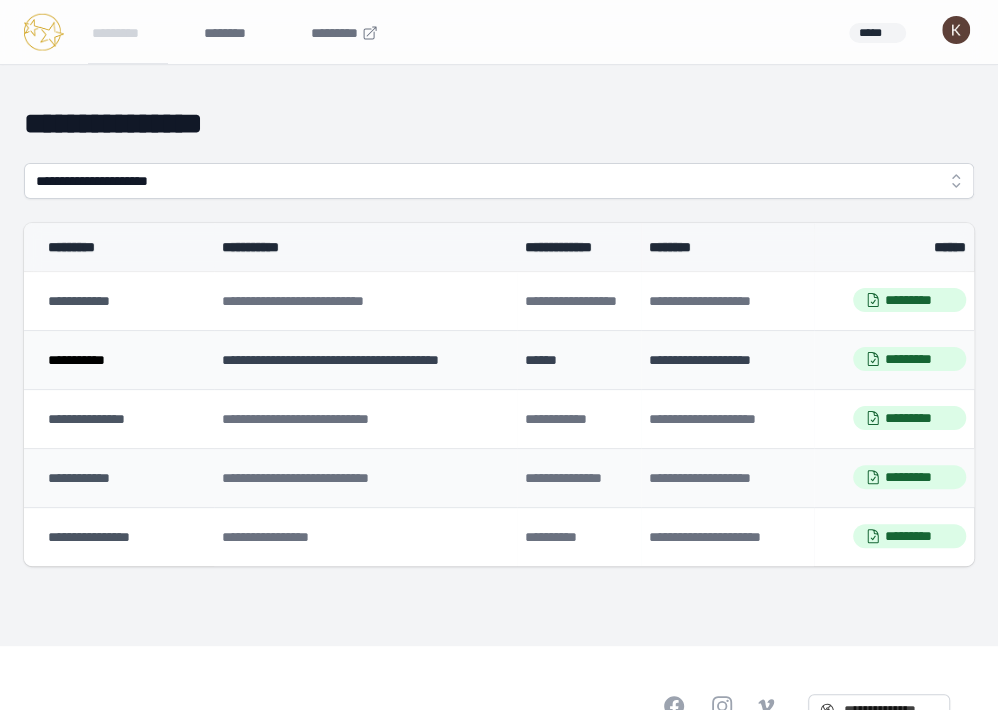 click on "**********" at bounding box center [76, 360] 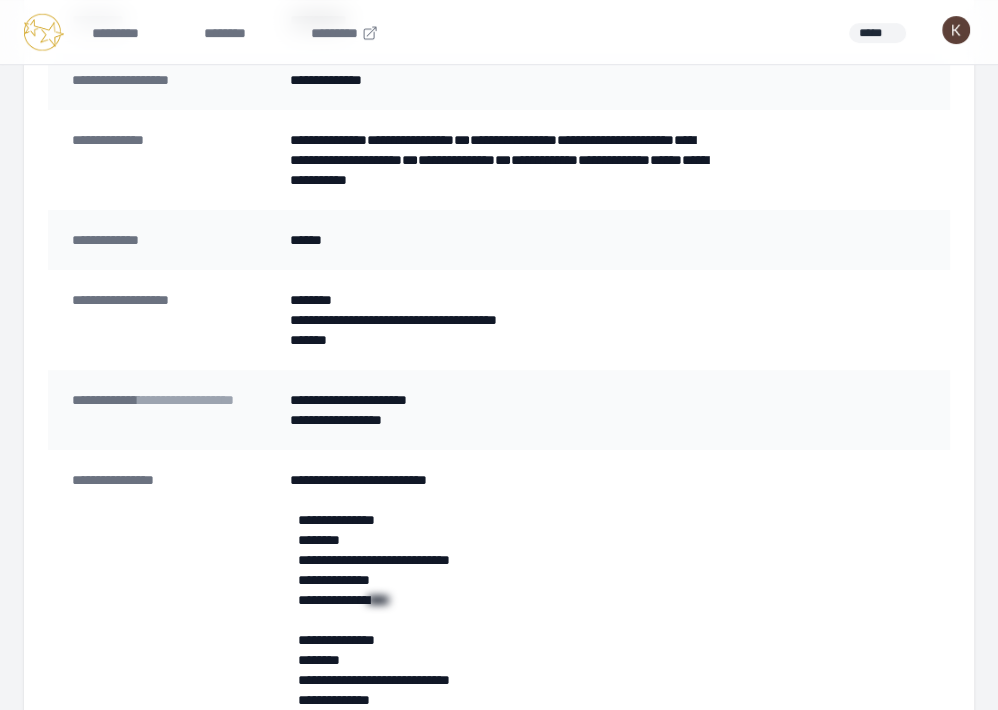 scroll, scrollTop: 265, scrollLeft: 0, axis: vertical 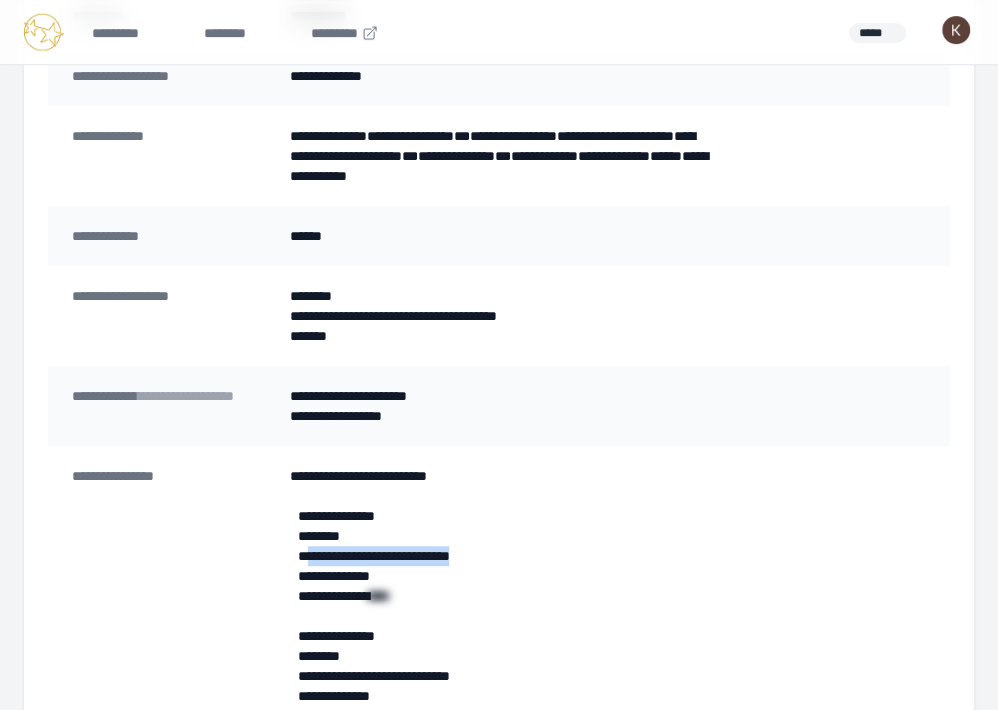 drag, startPoint x: 502, startPoint y: 554, endPoint x: 310, endPoint y: 560, distance: 192.09373 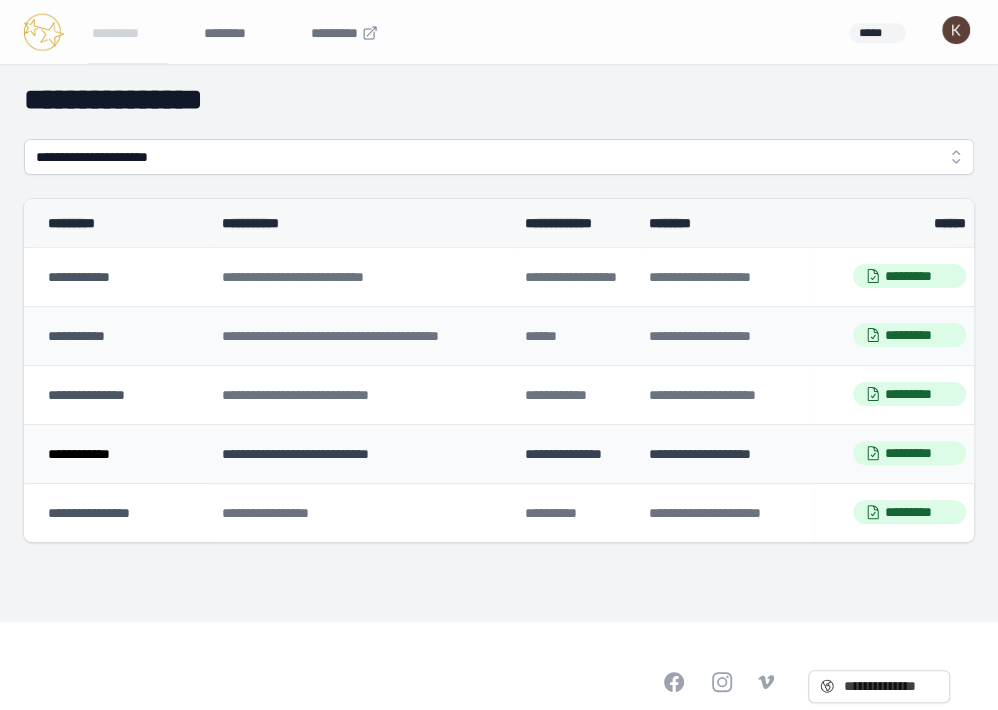 scroll, scrollTop: 20, scrollLeft: 0, axis: vertical 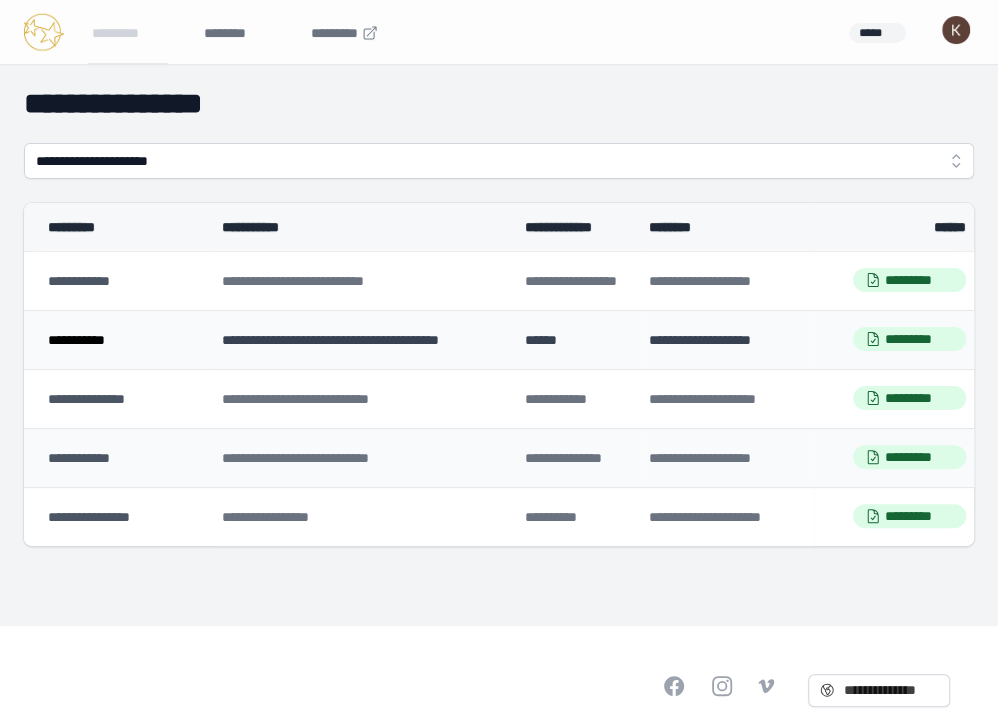 click on "**********" at bounding box center (76, 340) 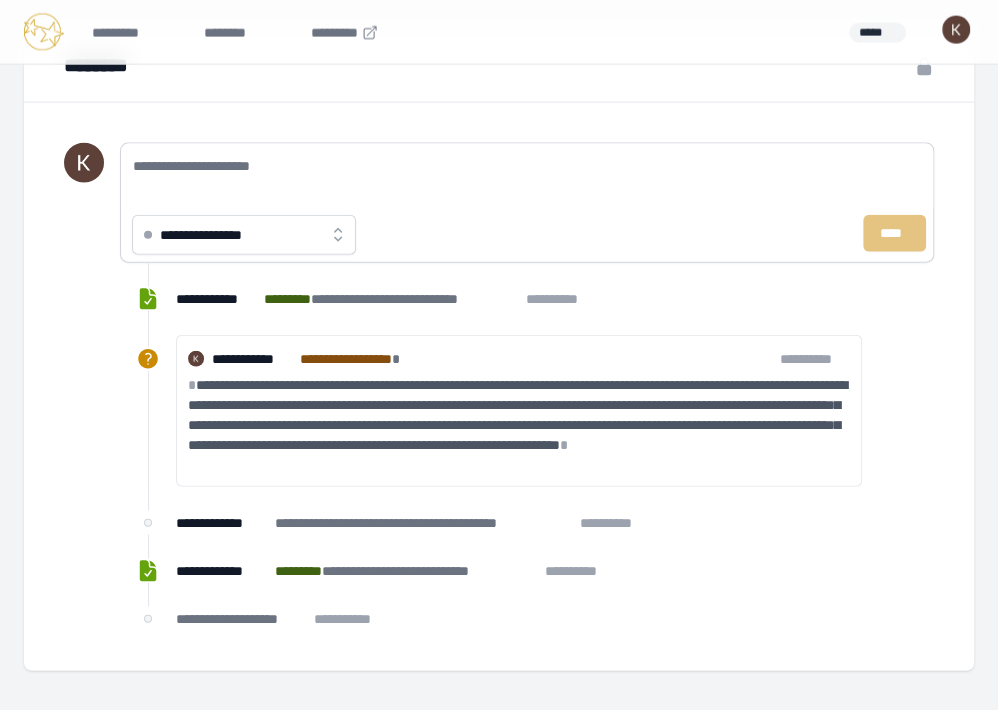 scroll, scrollTop: 1958, scrollLeft: 0, axis: vertical 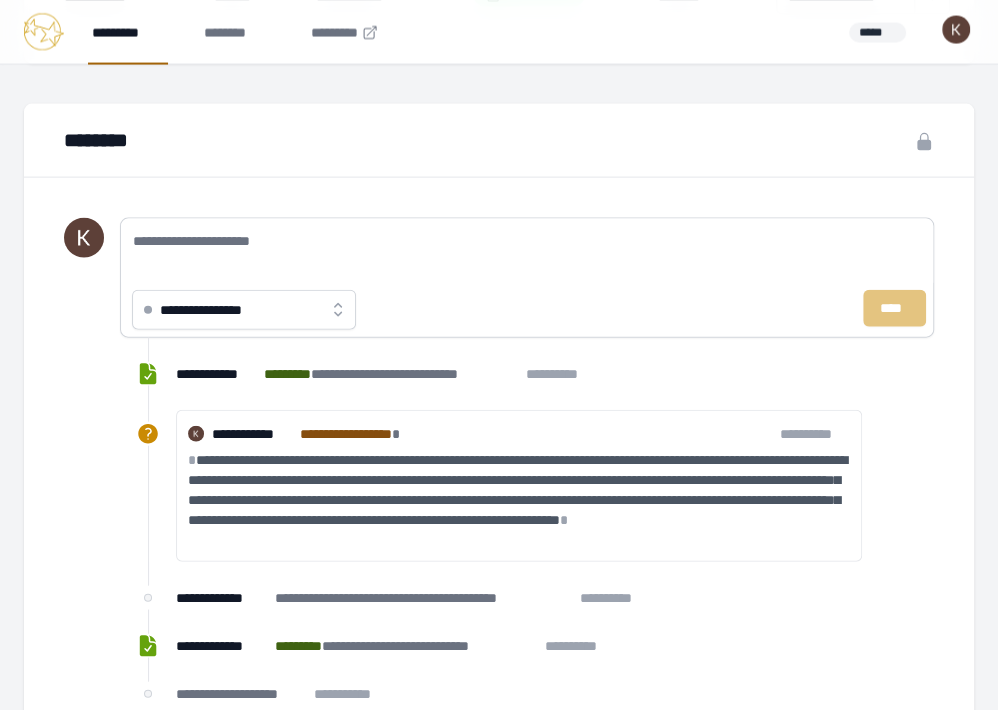 click on "*********" at bounding box center (128, 32) 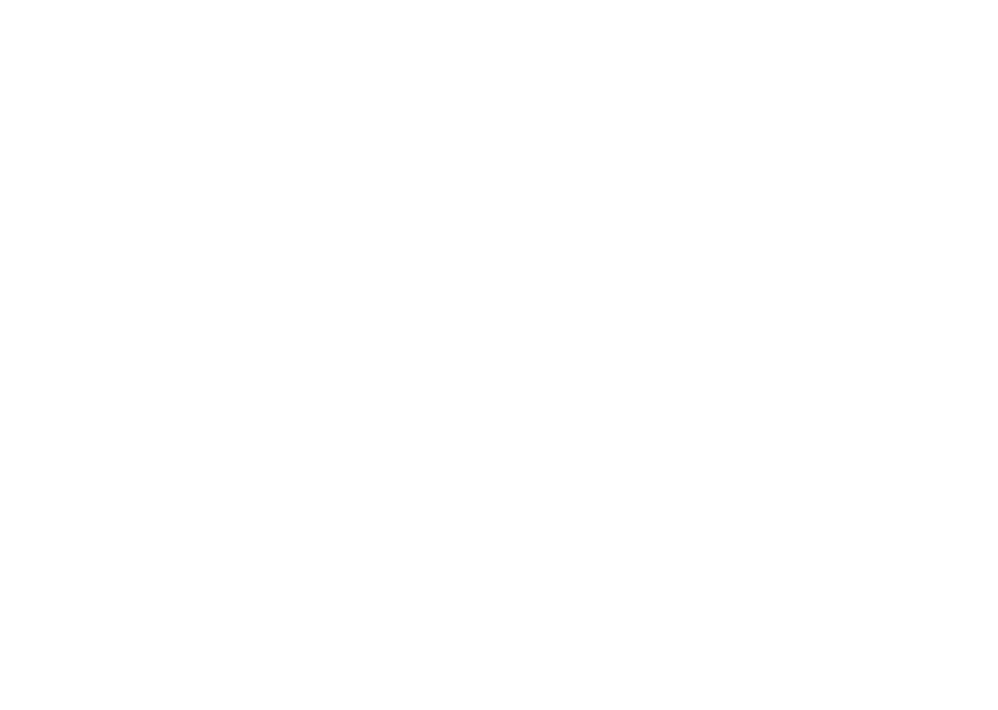 scroll, scrollTop: 0, scrollLeft: 0, axis: both 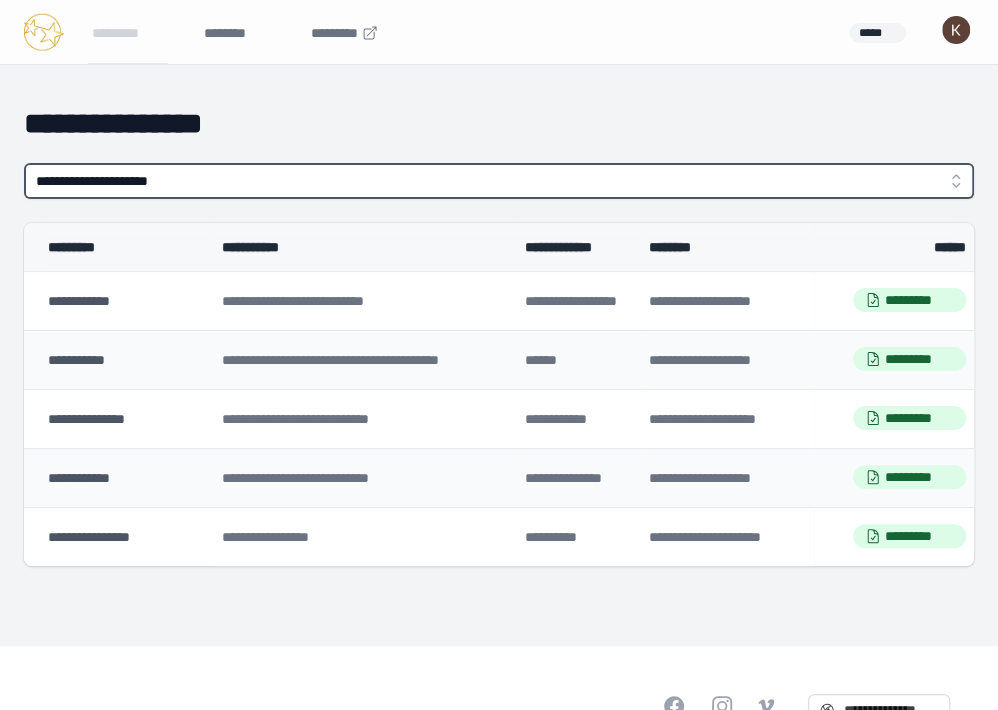click on "**********" at bounding box center (499, 181) 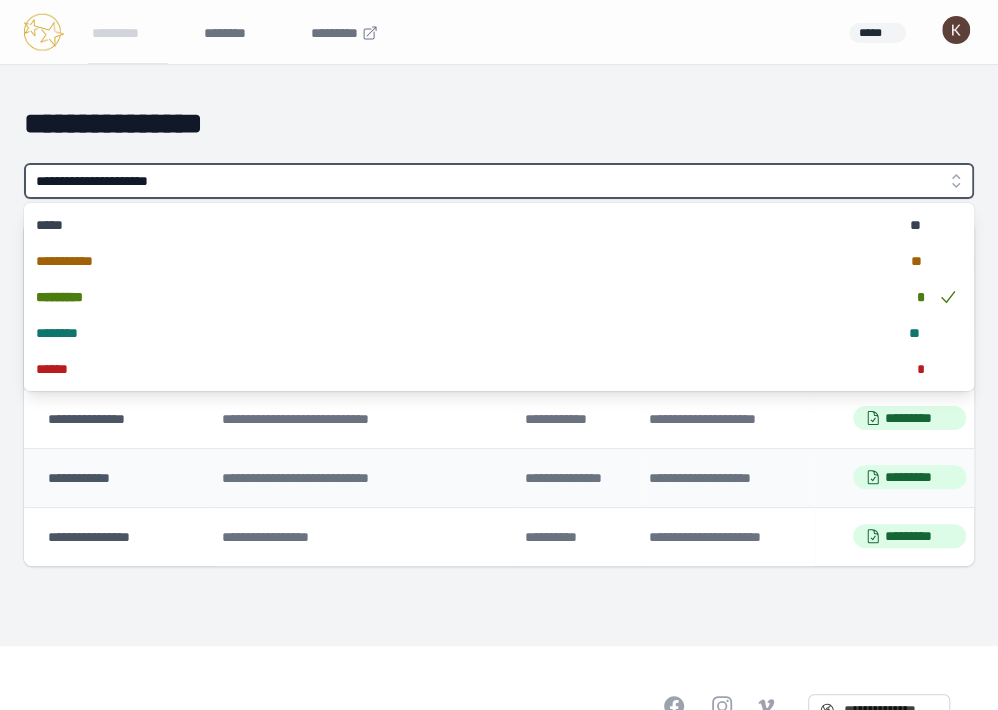 type on "**********" 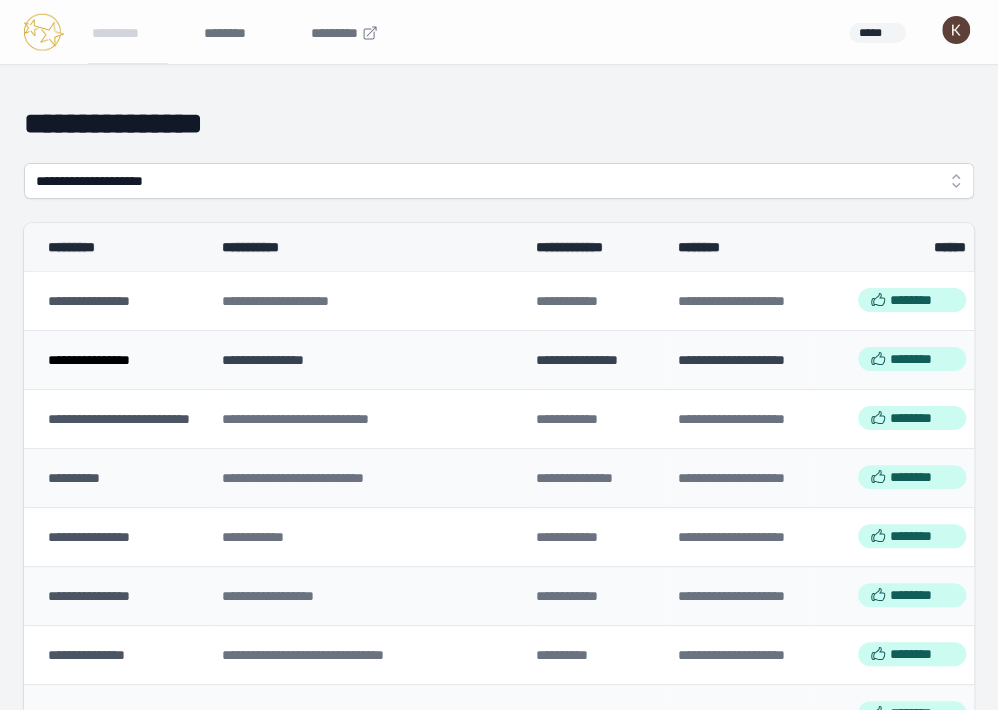 click on "**********" at bounding box center [89, 360] 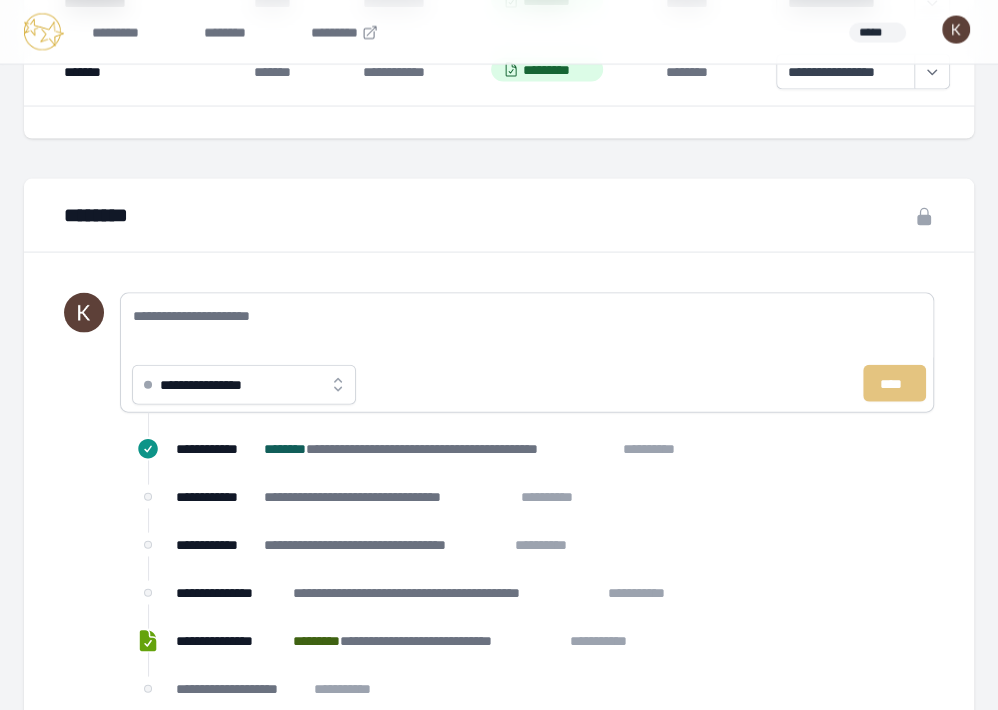 scroll, scrollTop: 1825, scrollLeft: 0, axis: vertical 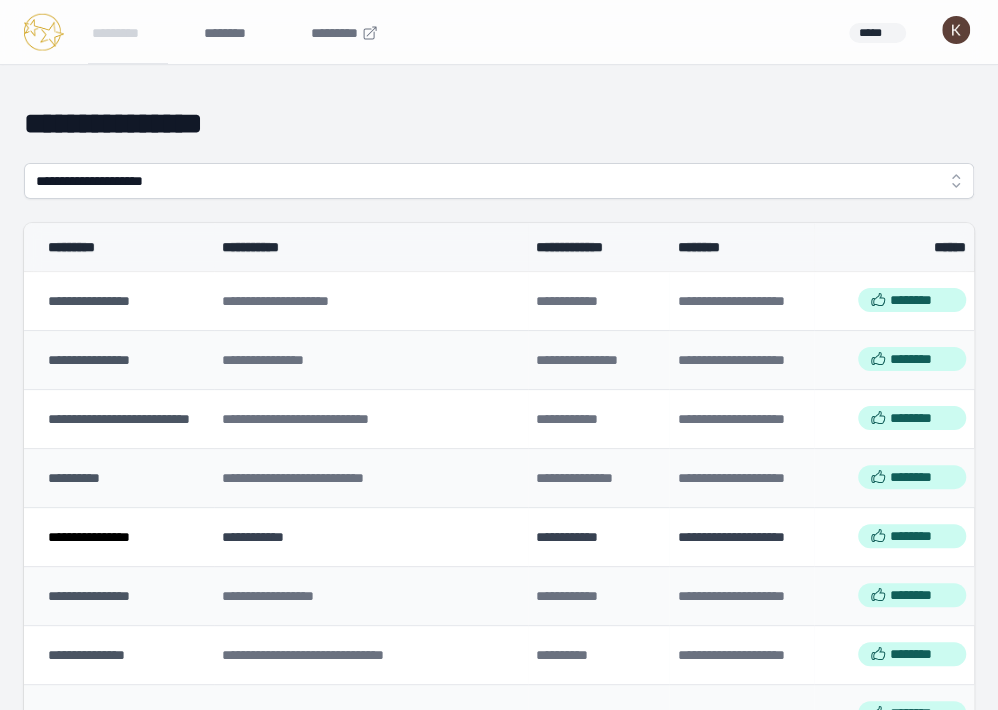 click on "**********" at bounding box center [89, 537] 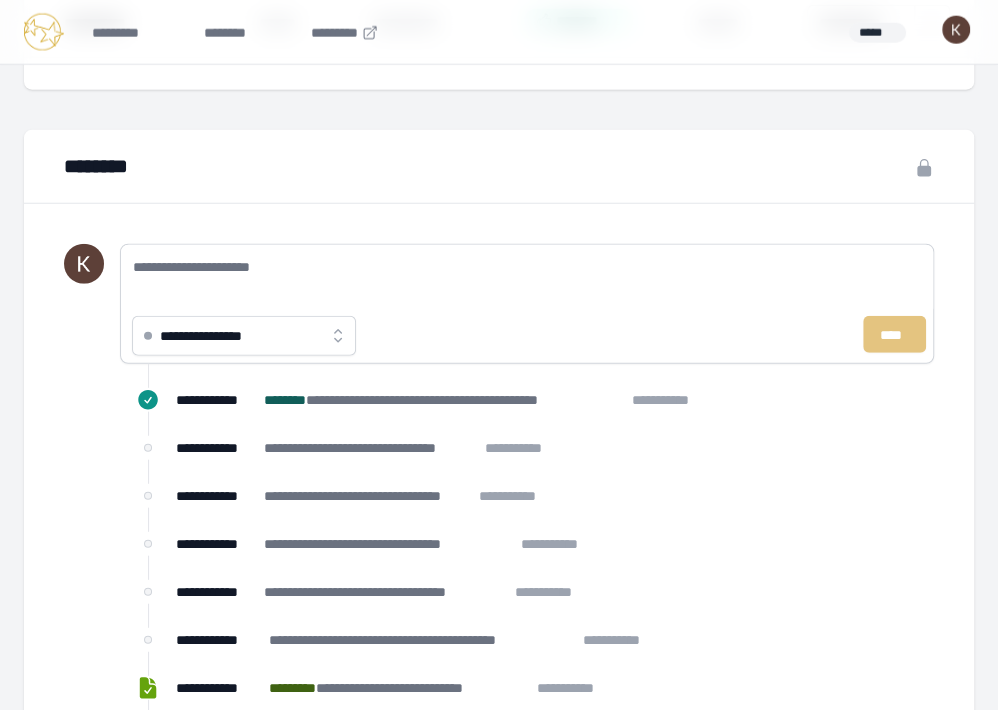 scroll, scrollTop: 2369, scrollLeft: 0, axis: vertical 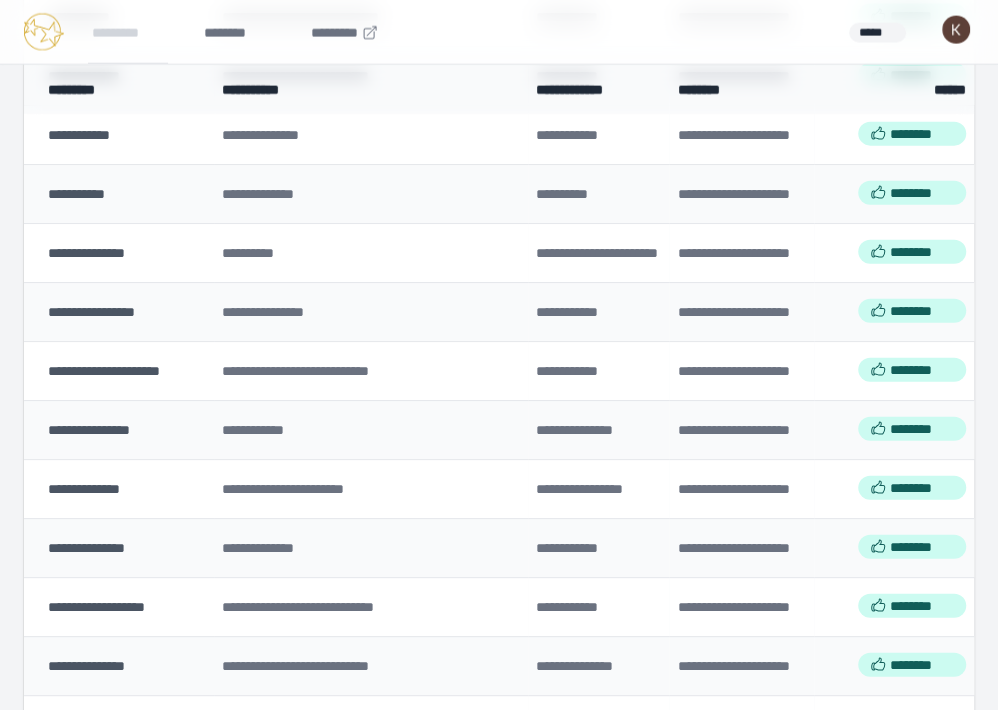 click on "**********" at bounding box center [89, -101] 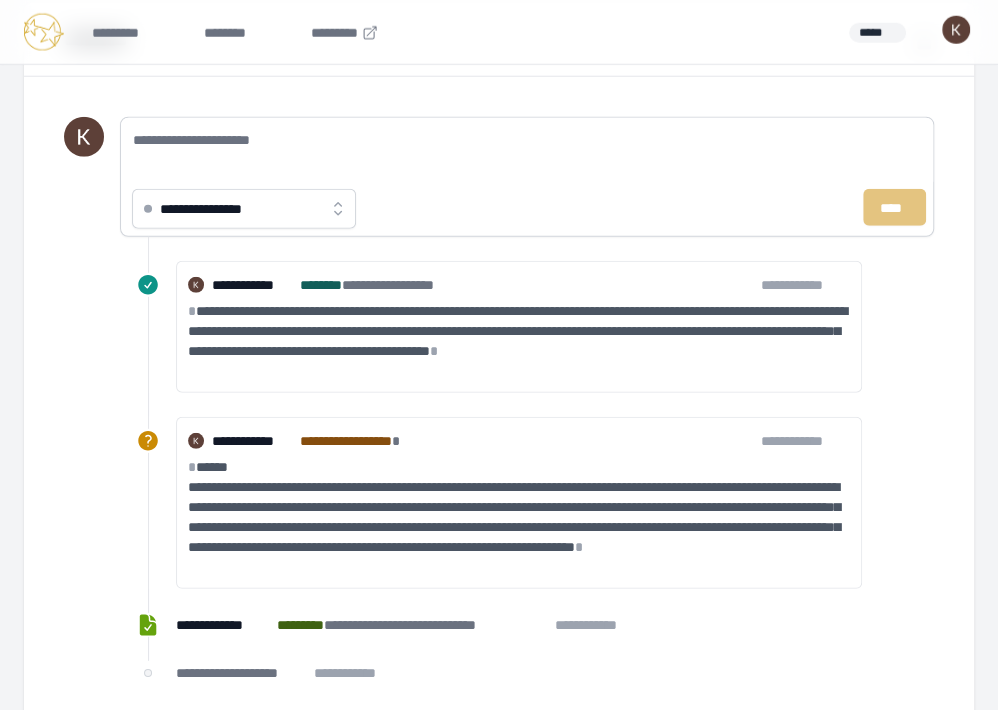 scroll, scrollTop: 2441, scrollLeft: 0, axis: vertical 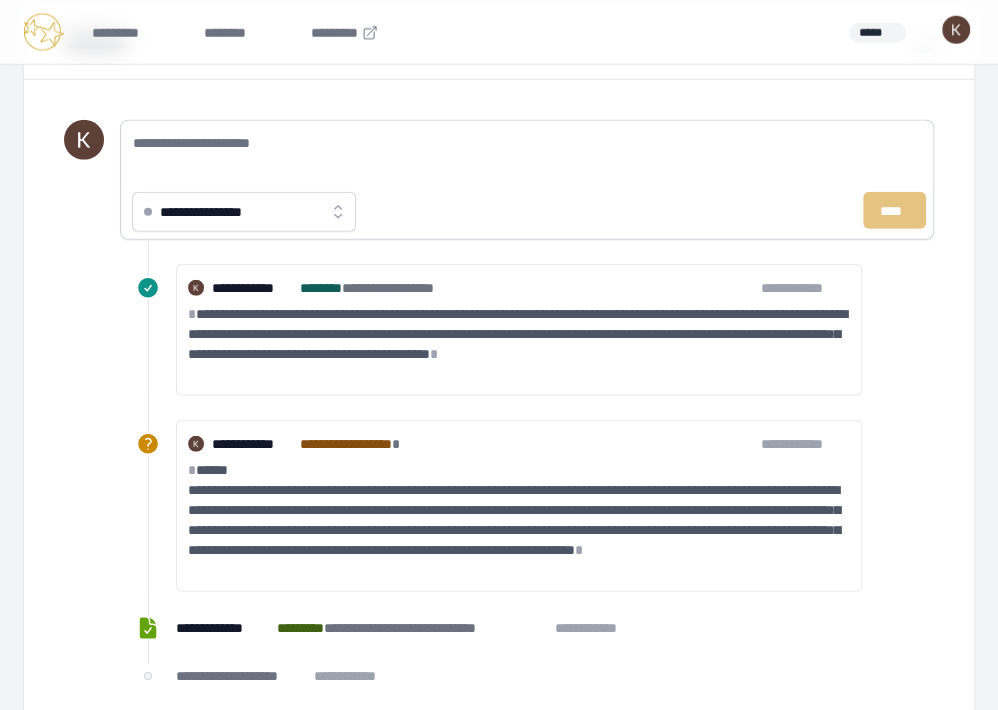 click on "*" at bounding box center (434, 354) 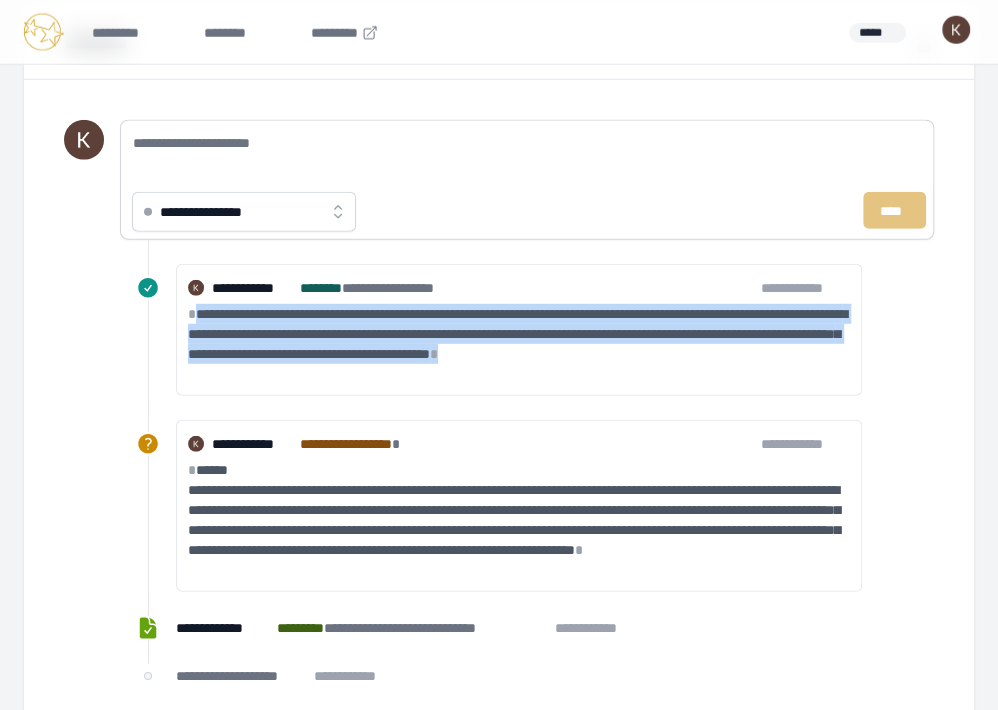 drag, startPoint x: 214, startPoint y: 372, endPoint x: 200, endPoint y: 316, distance: 57.72348 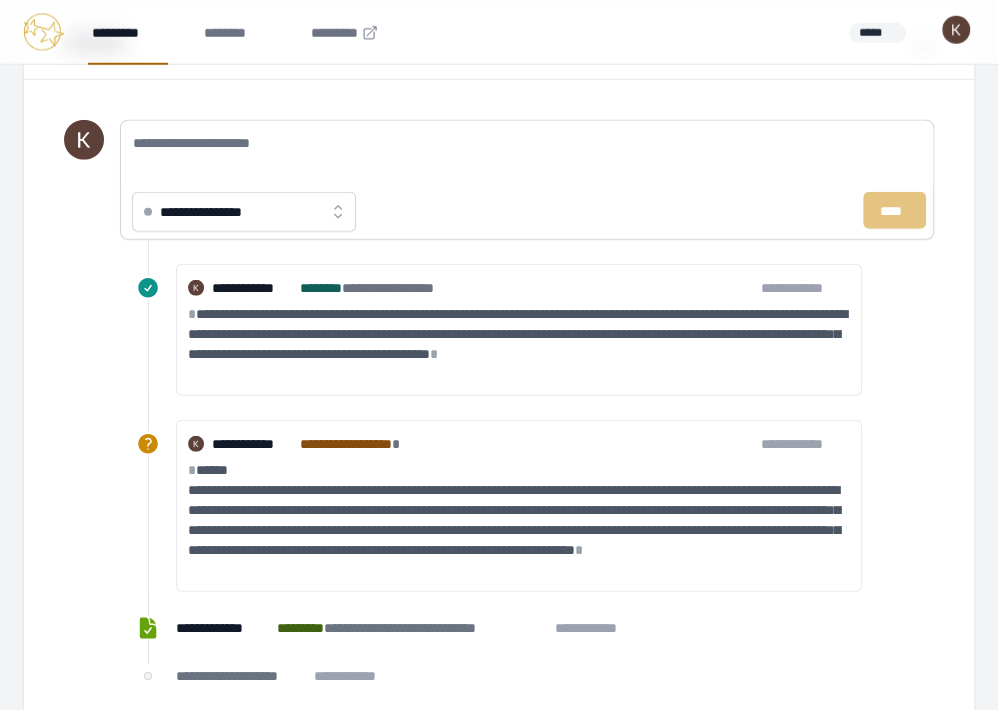 click on "*********" at bounding box center [128, 32] 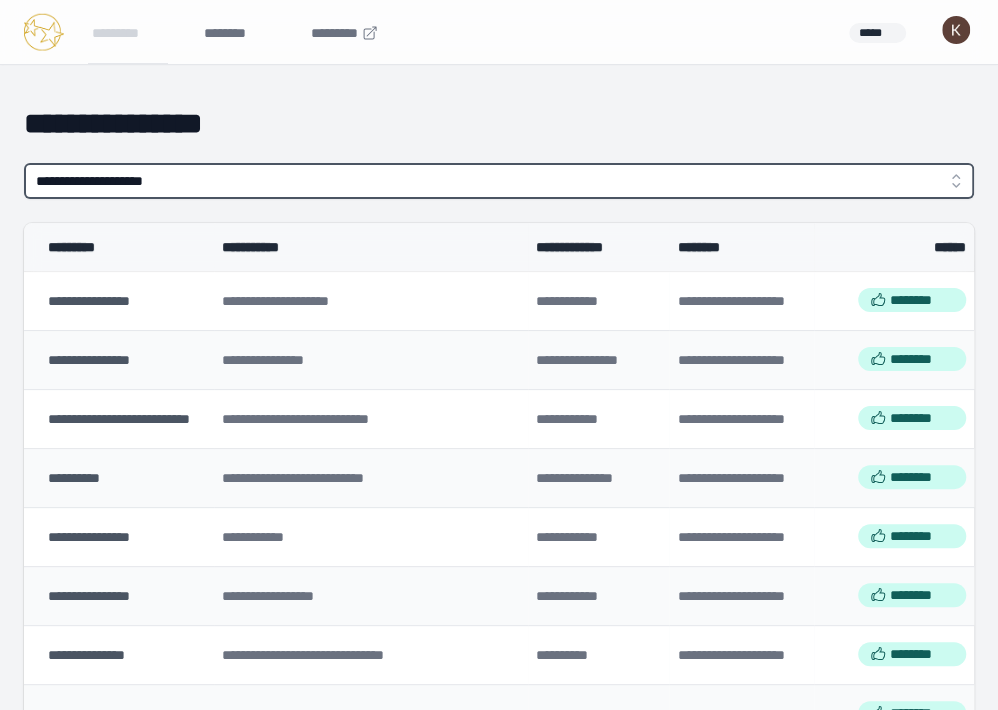 click on "**********" at bounding box center (499, 181) 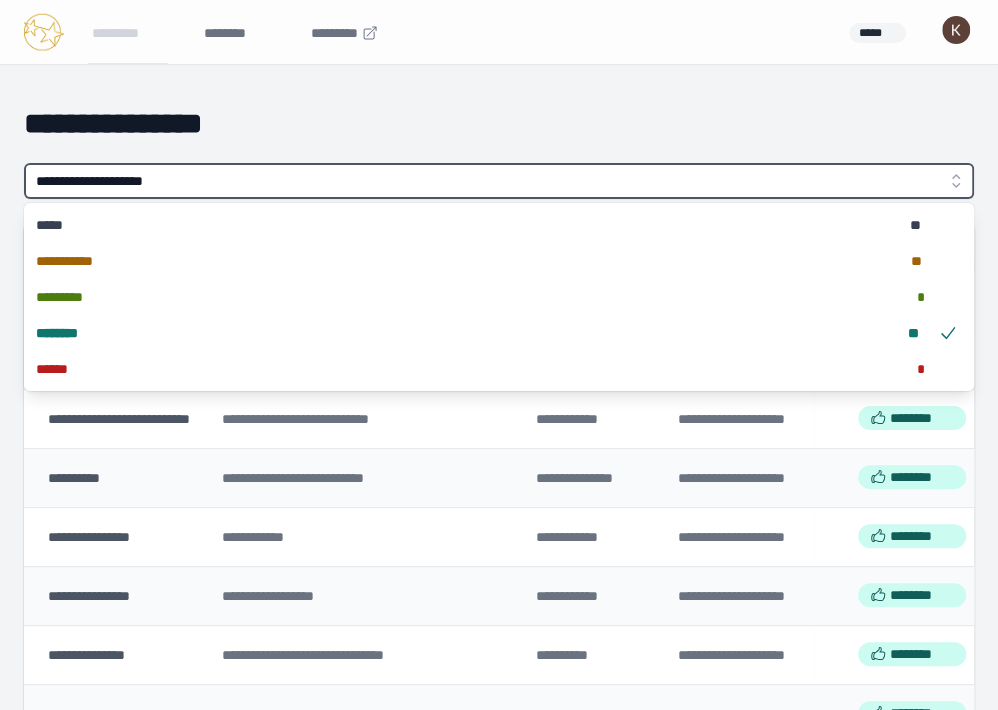 type on "**********" 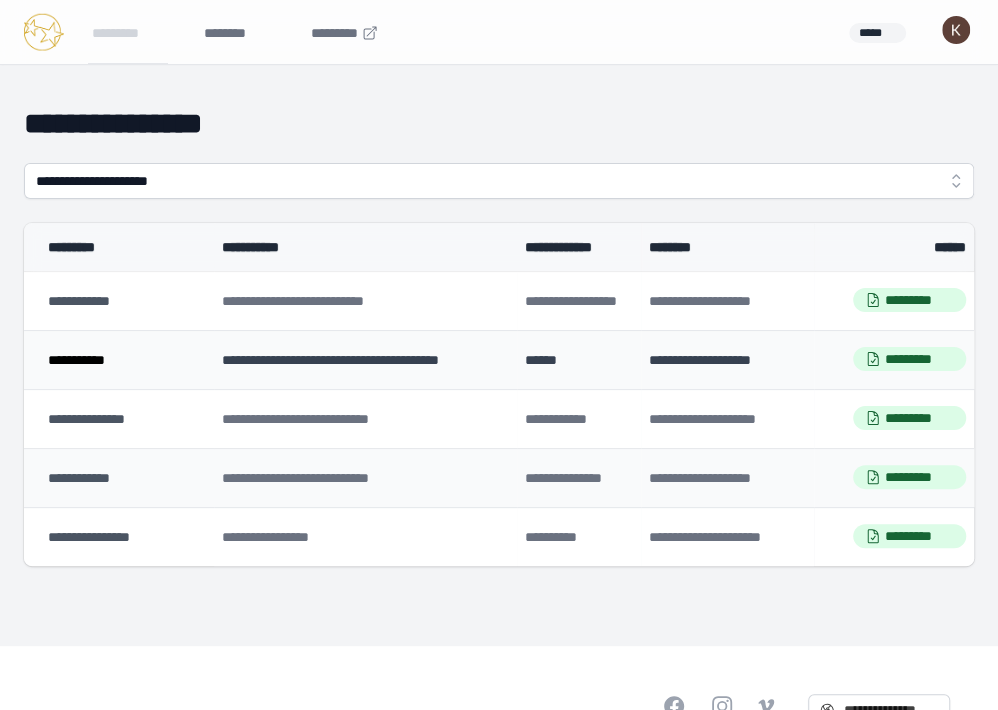 click on "**********" at bounding box center [76, 360] 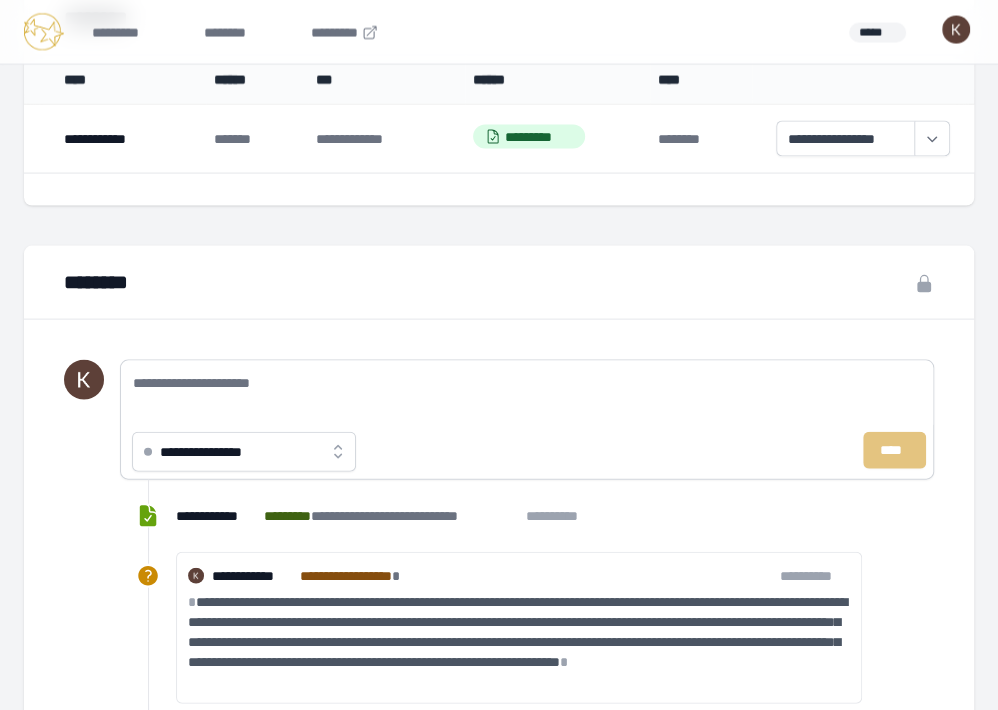 scroll, scrollTop: 1858, scrollLeft: 0, axis: vertical 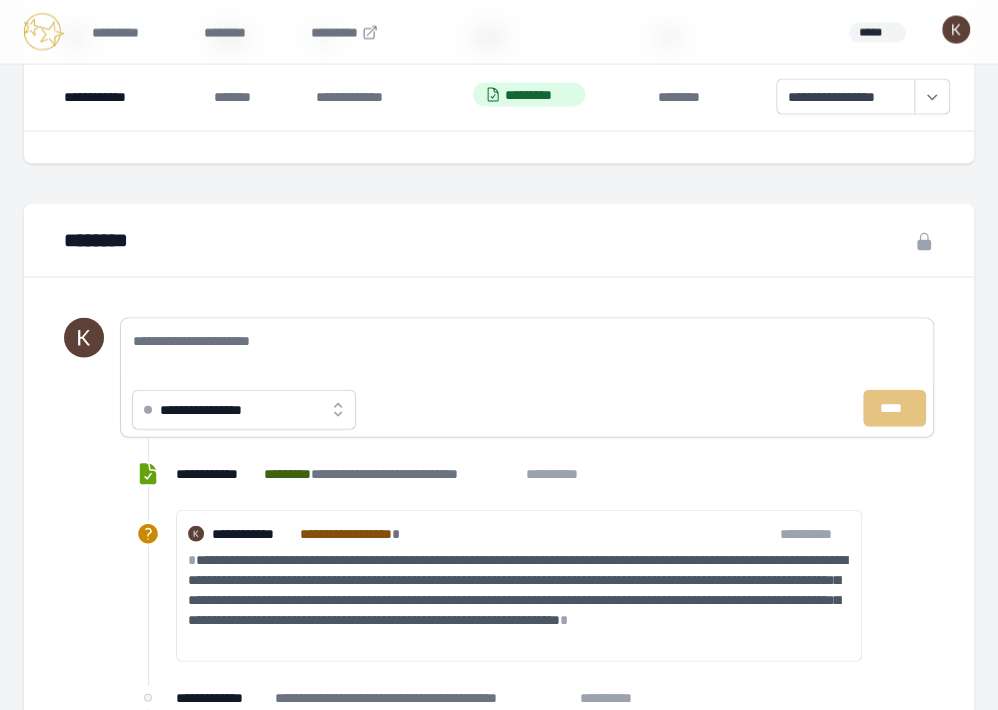 click on "**********" at bounding box center [244, 410] 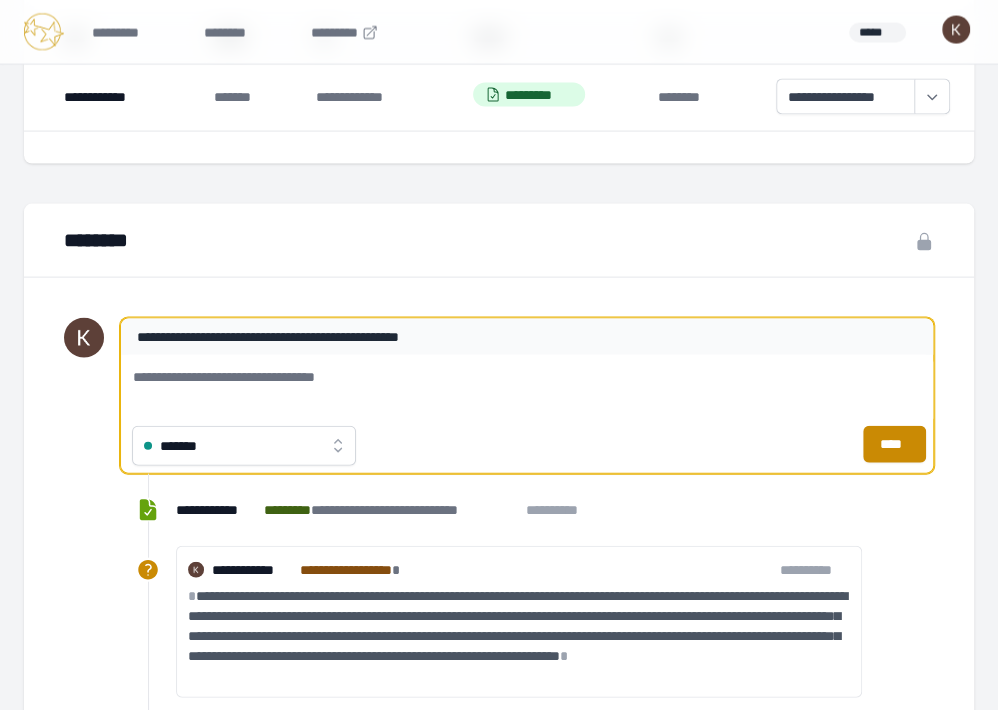 click on "**********" at bounding box center [527, 387] 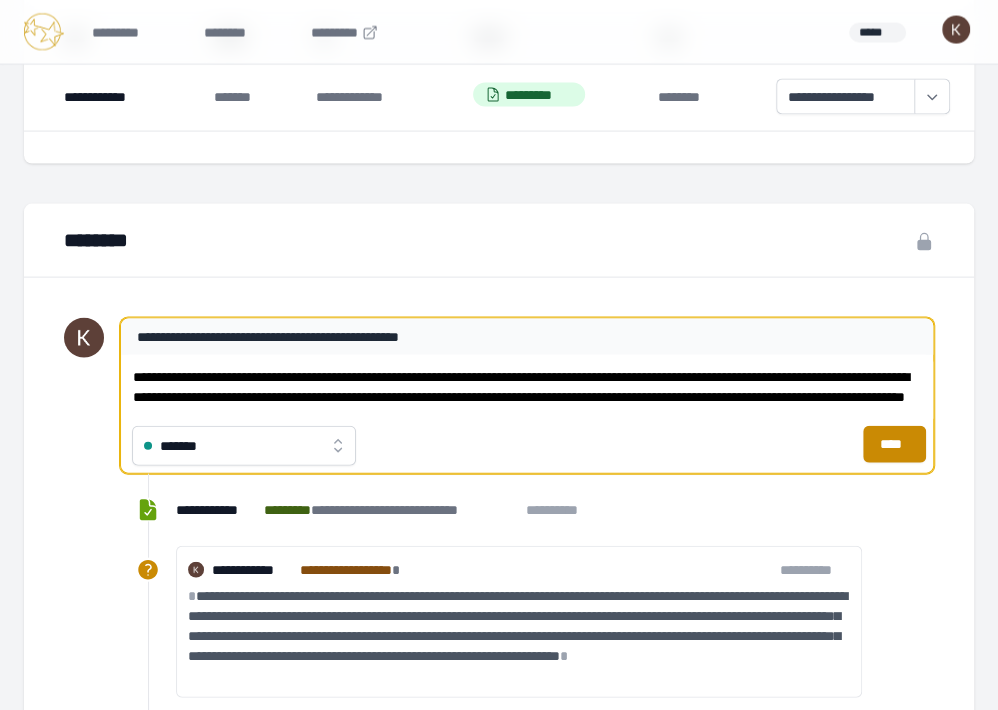 scroll, scrollTop: 6, scrollLeft: 0, axis: vertical 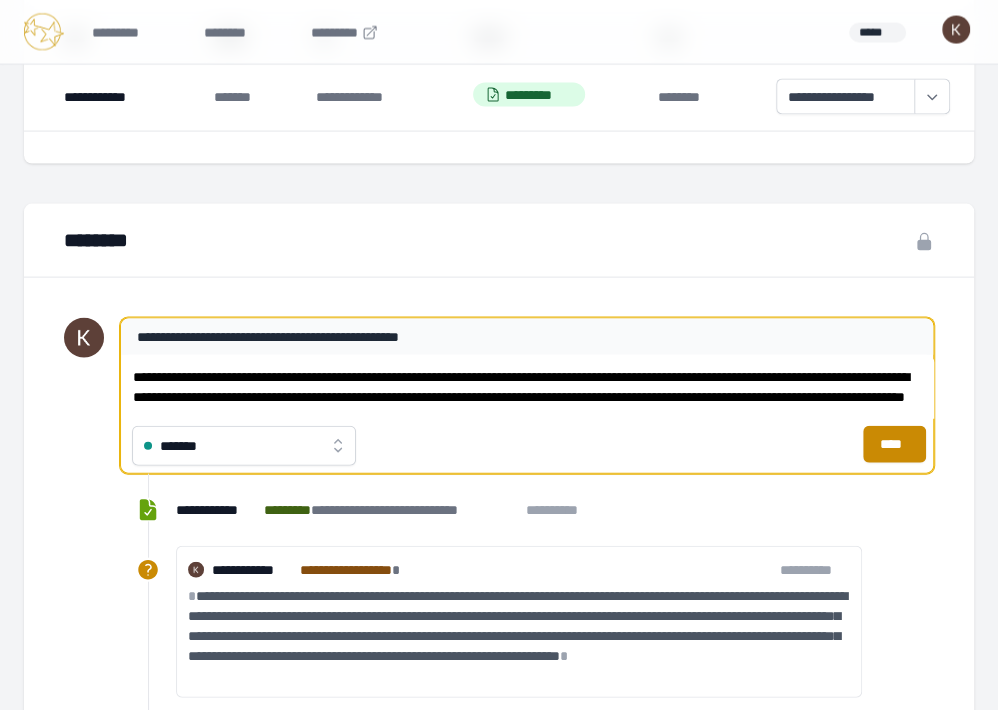 click on "**********" at bounding box center (527, 387) 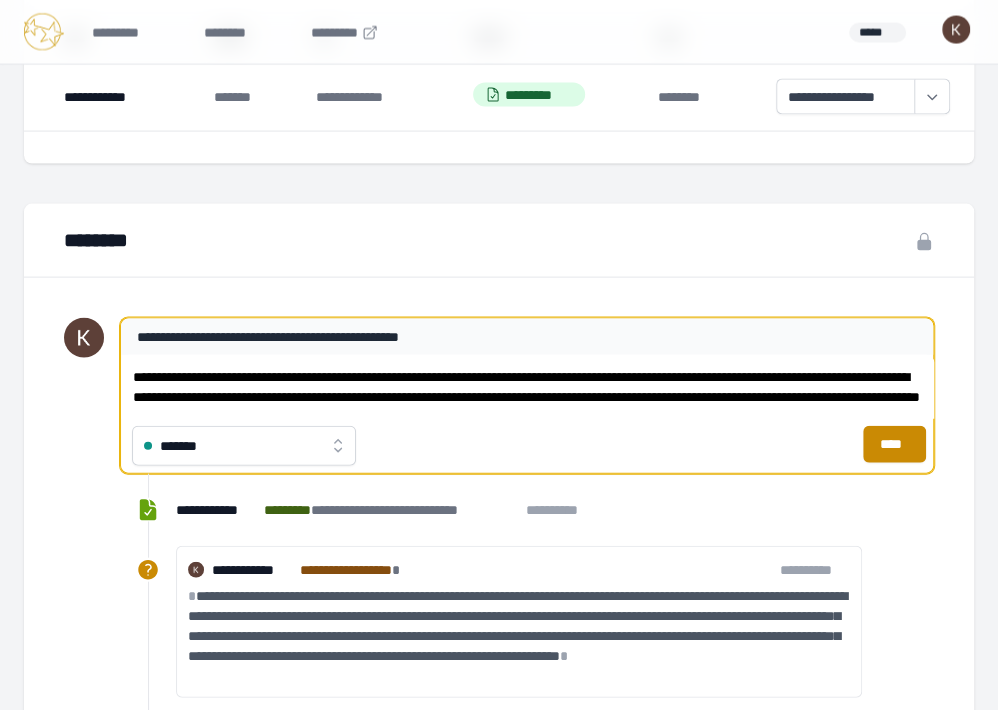 click on "**********" at bounding box center (527, 387) 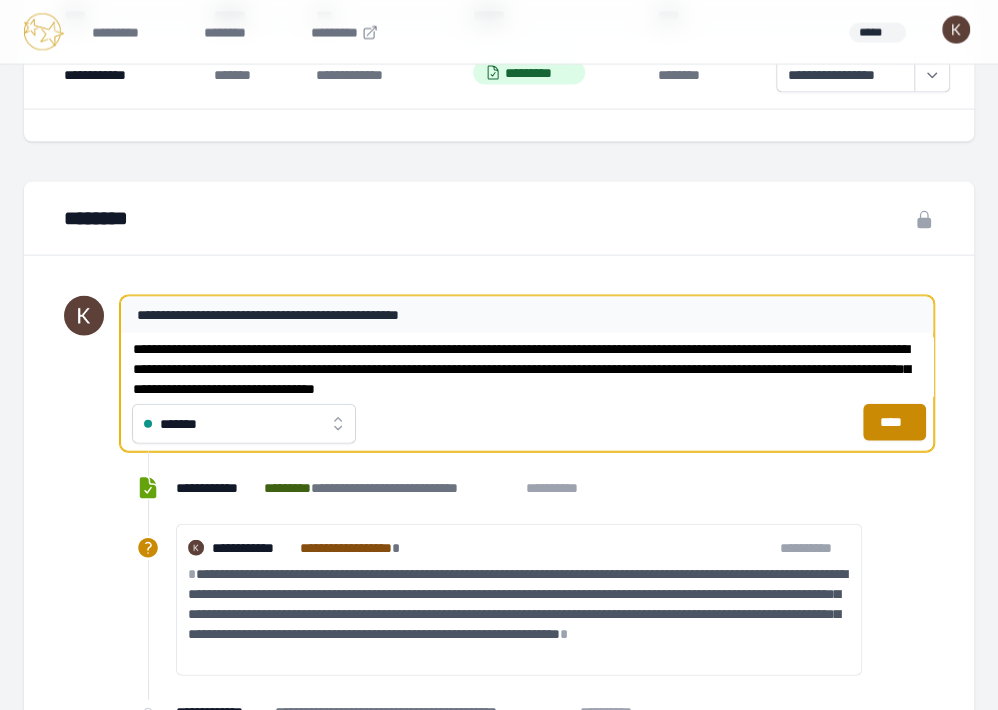 scroll, scrollTop: 1898, scrollLeft: 0, axis: vertical 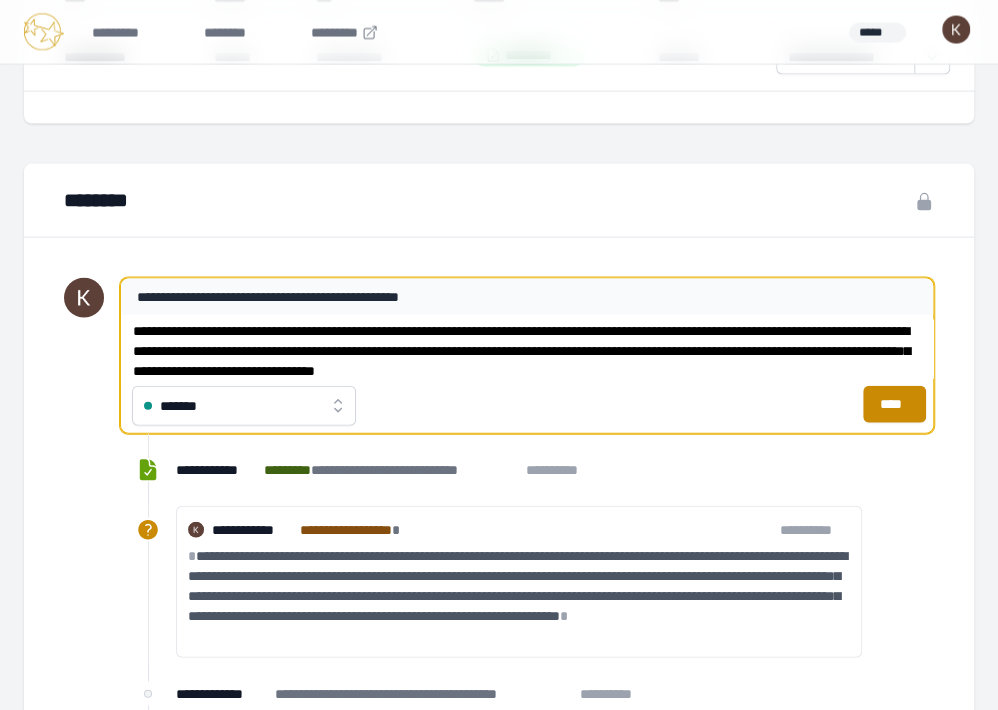 click on "**********" at bounding box center (527, 347) 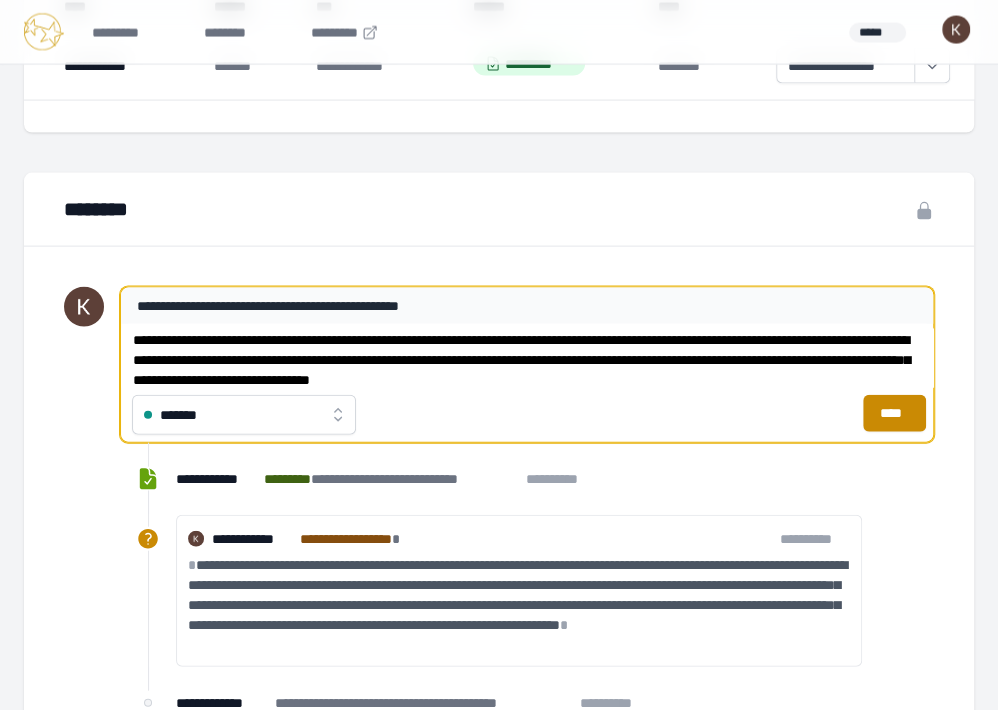 scroll, scrollTop: 1888, scrollLeft: 0, axis: vertical 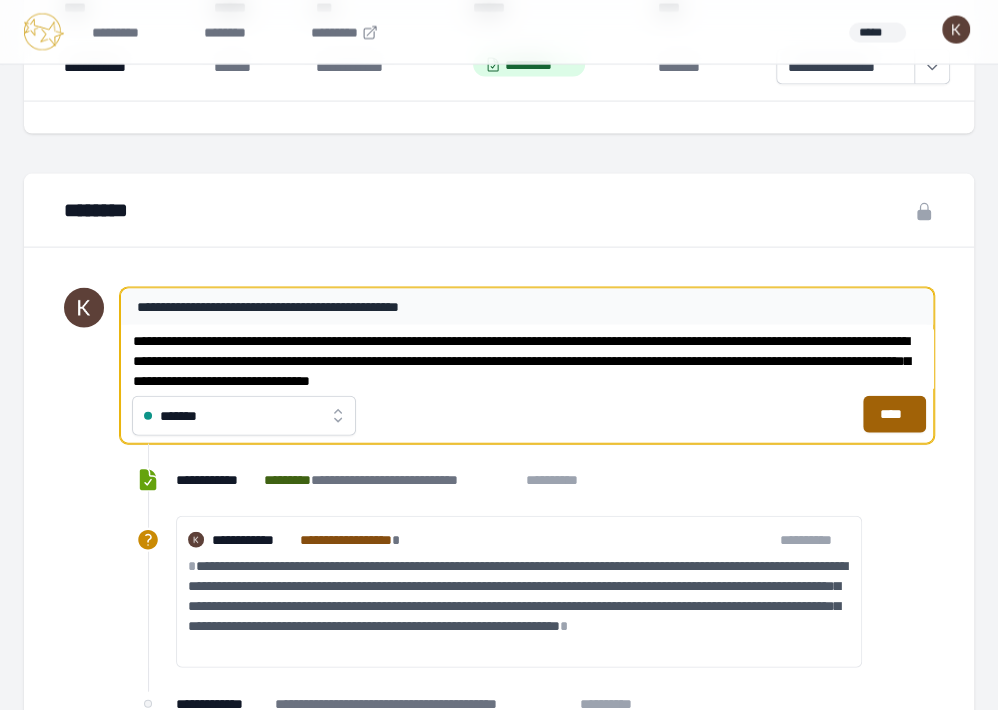 type on "**********" 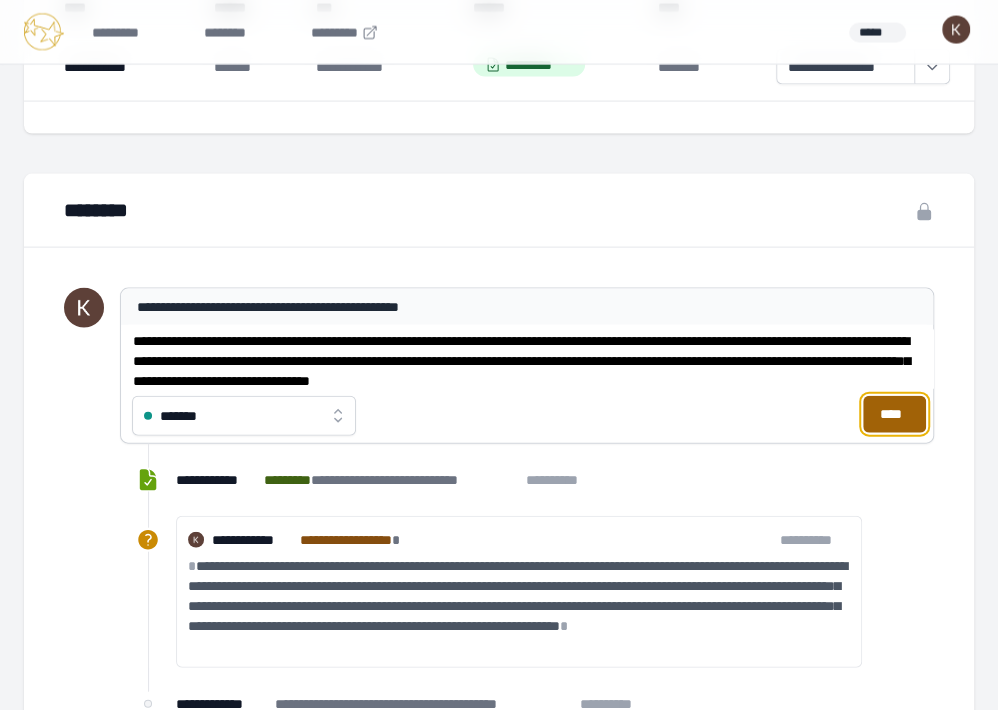 click on "****" at bounding box center (894, 414) 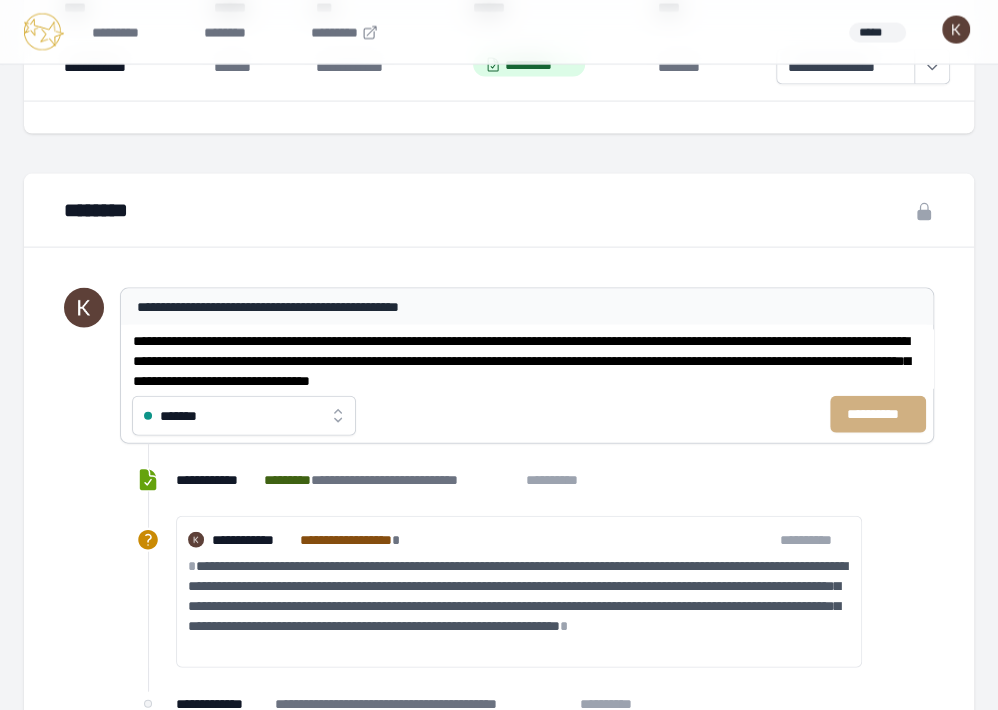 type 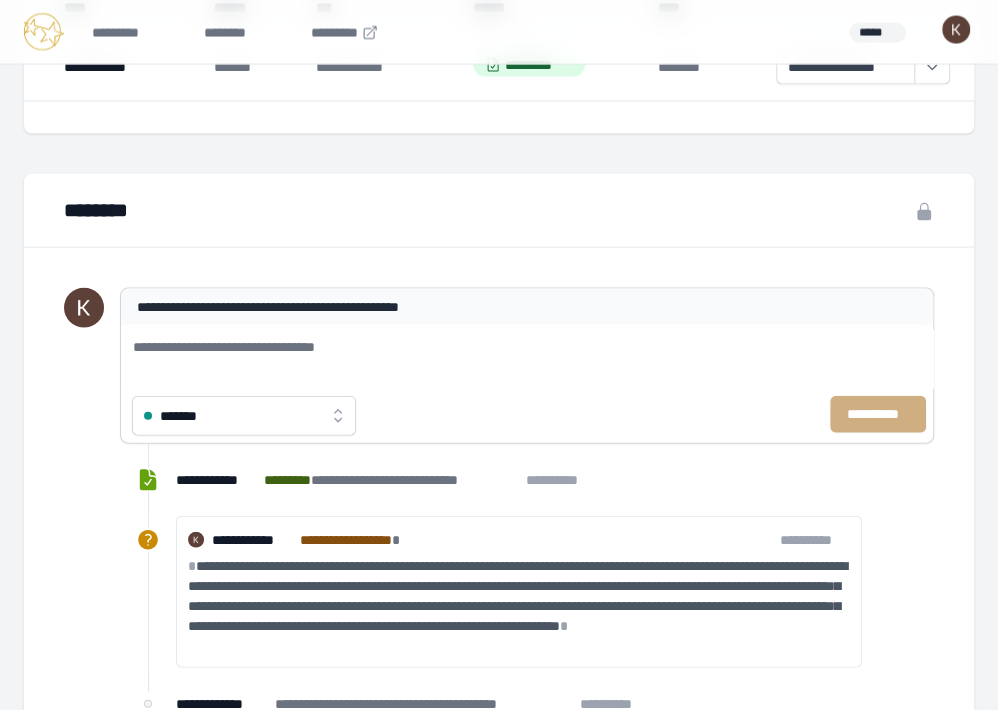 scroll, scrollTop: 0, scrollLeft: 0, axis: both 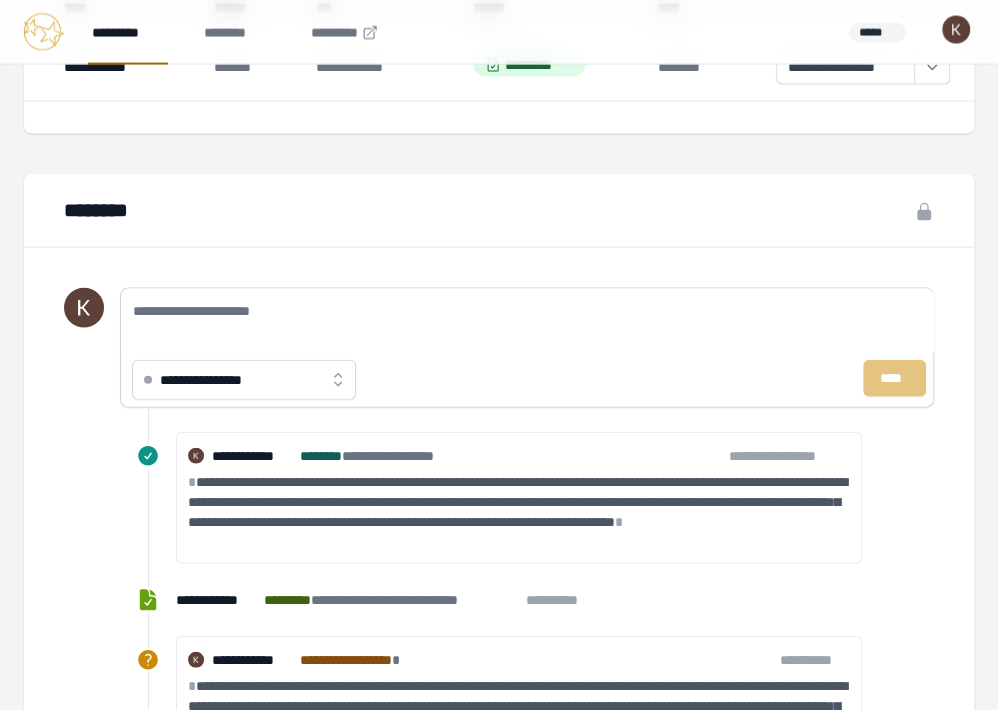 click on "*********" at bounding box center [128, 32] 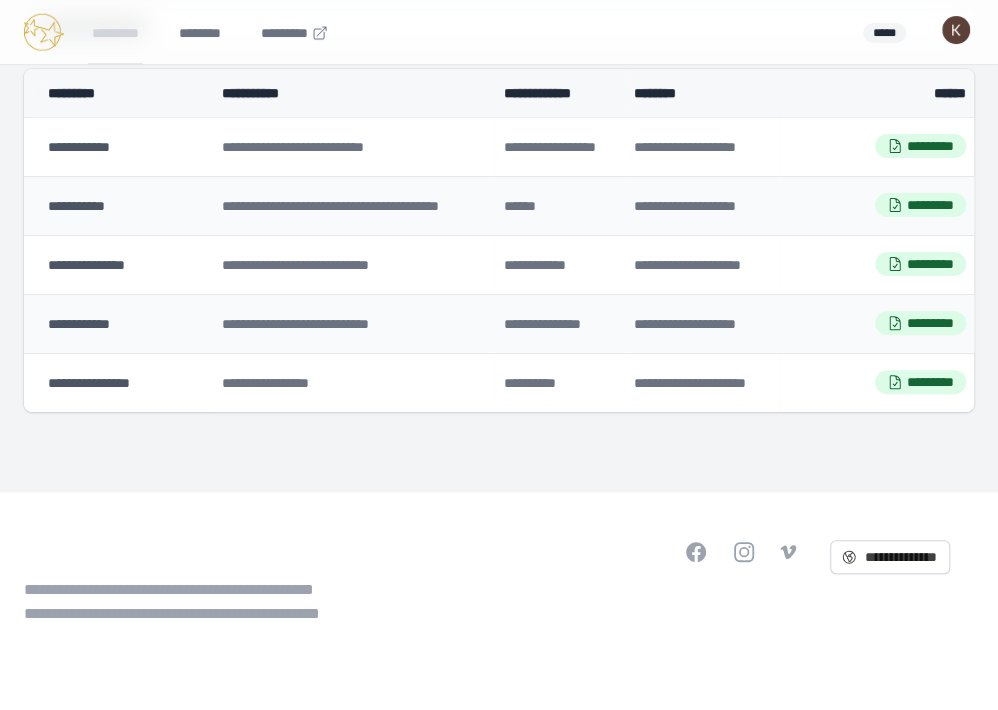 scroll, scrollTop: 0, scrollLeft: 0, axis: both 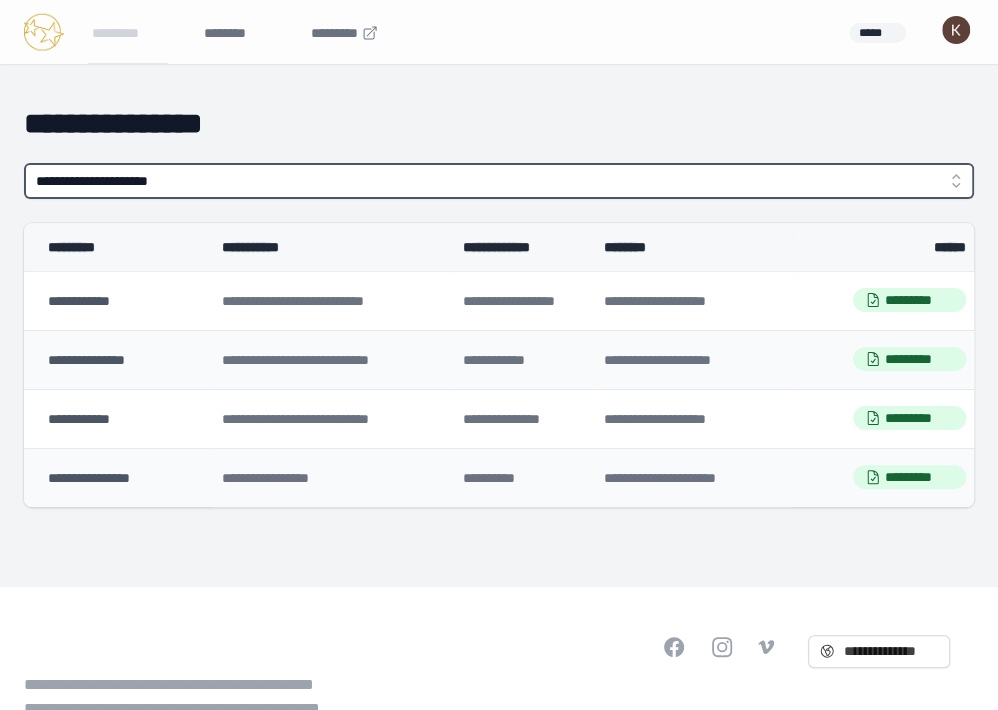 click on "**********" at bounding box center [499, 181] 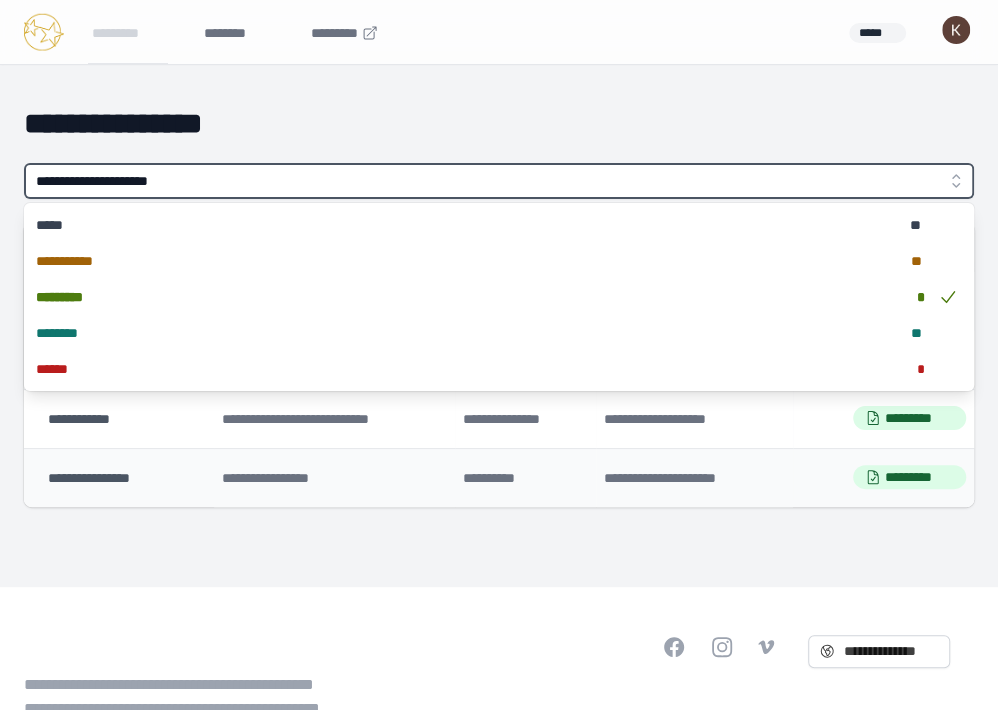 type on "**********" 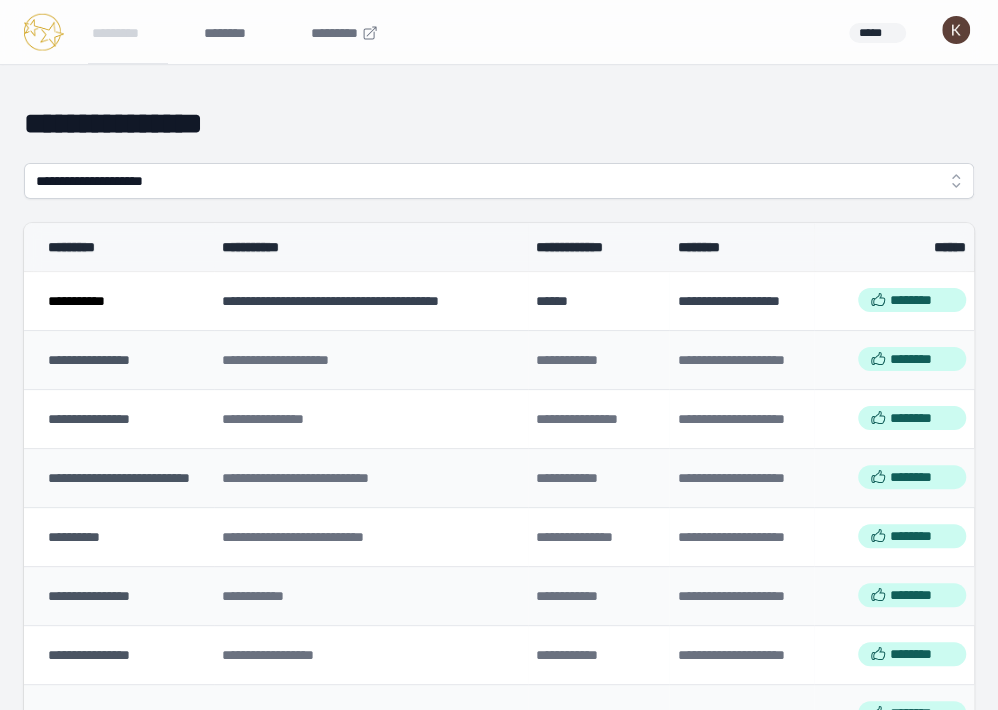 click on "**********" at bounding box center (76, 301) 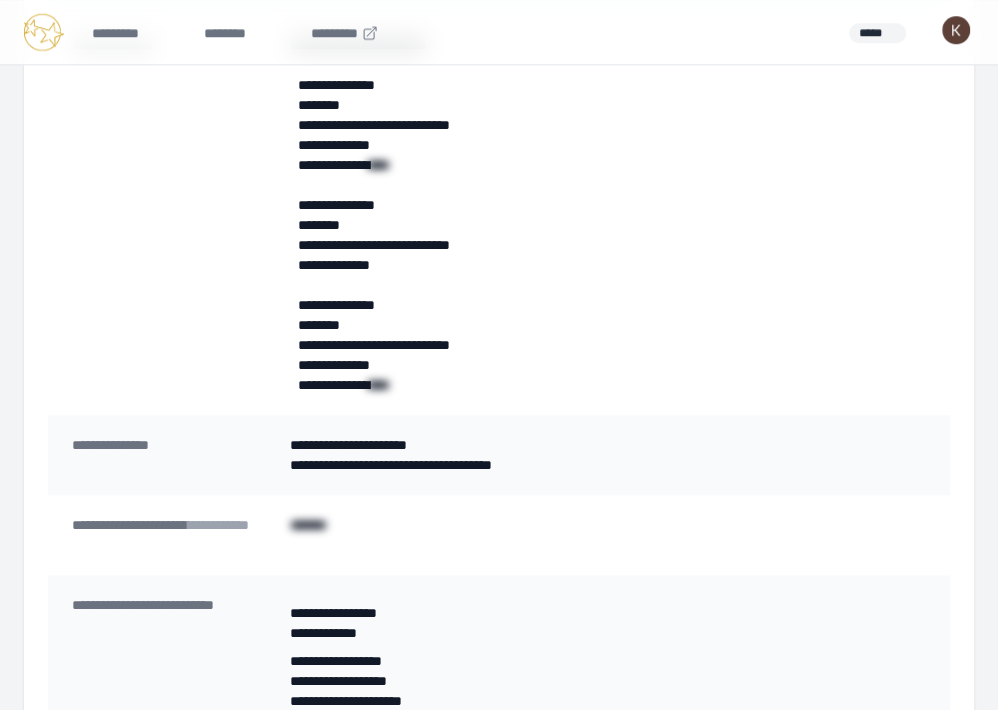 scroll, scrollTop: 698, scrollLeft: 0, axis: vertical 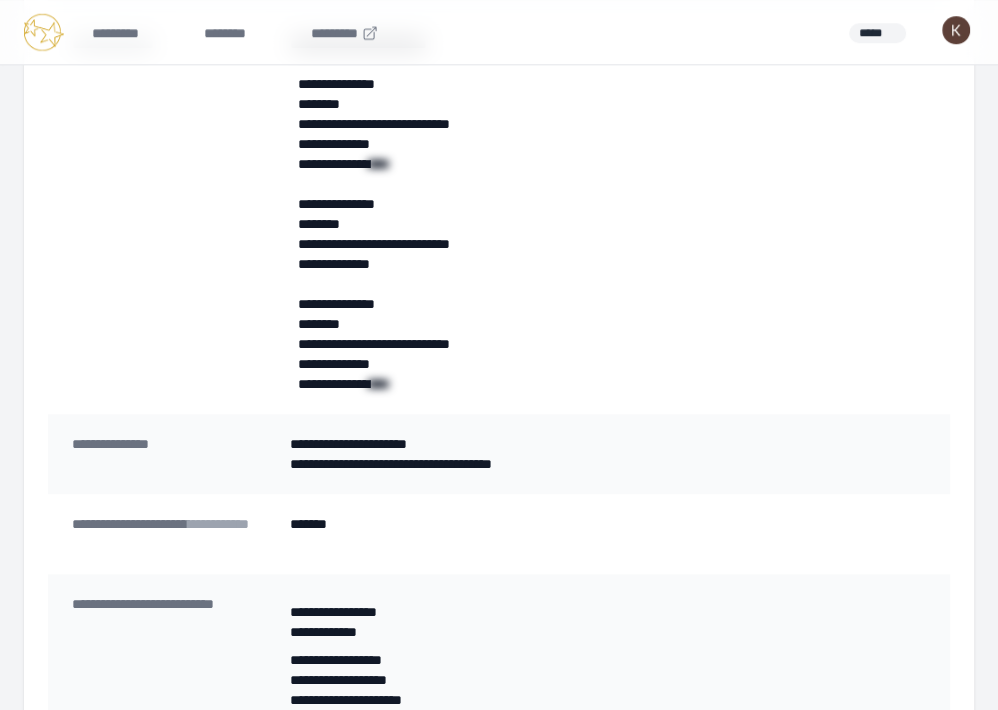 click on "* ******" at bounding box center (498, 534) 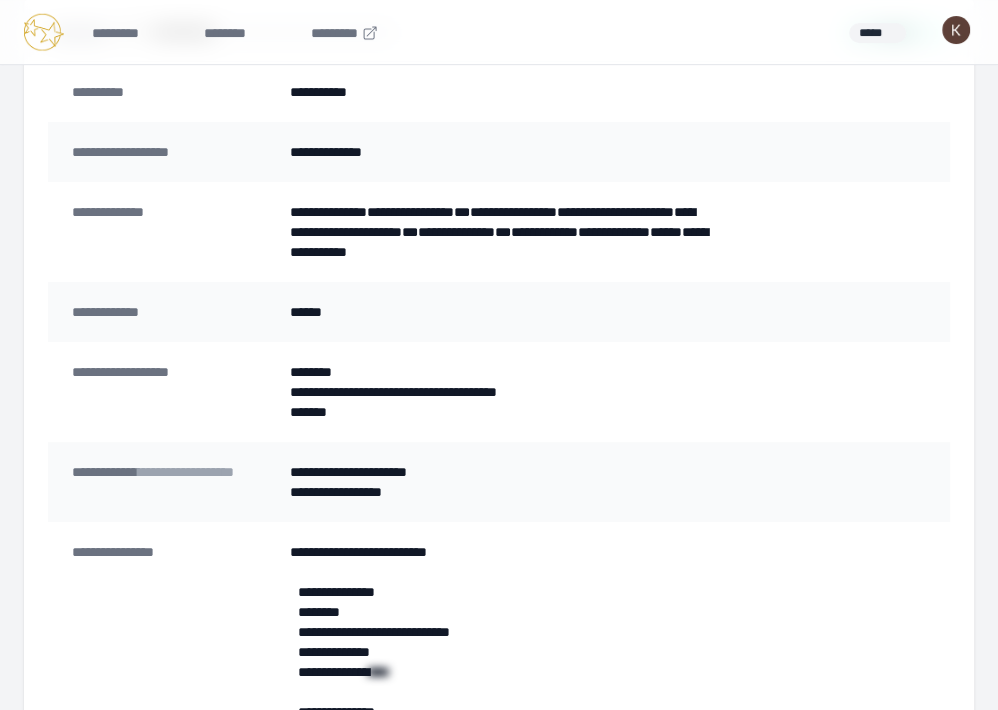 scroll, scrollTop: 189, scrollLeft: 0, axis: vertical 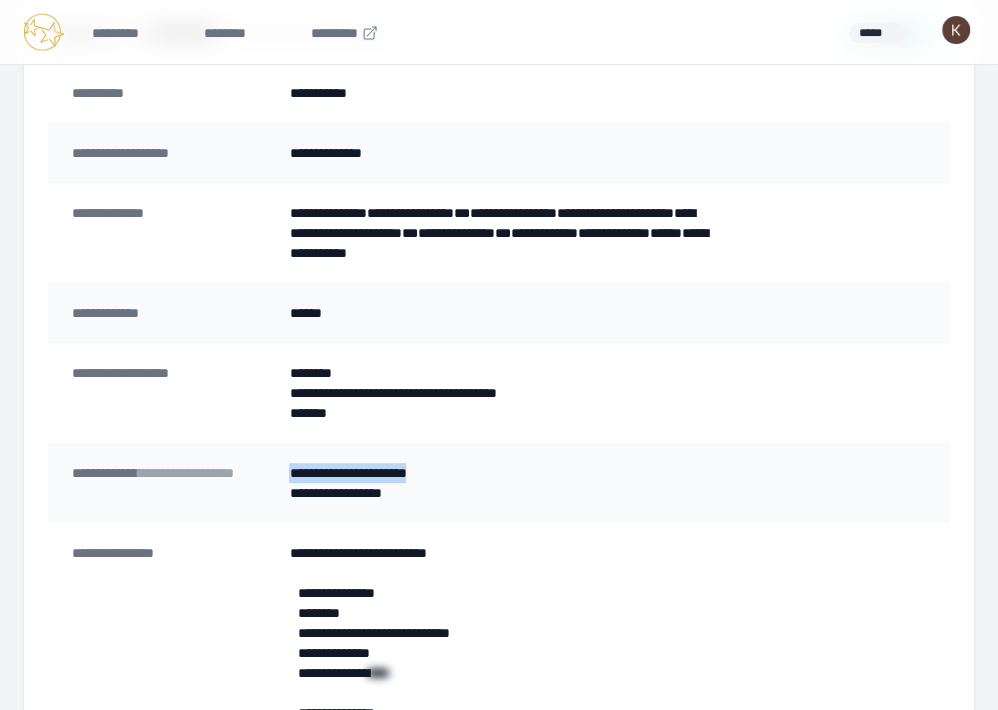 drag, startPoint x: 457, startPoint y: 469, endPoint x: 289, endPoint y: 479, distance: 168.29736 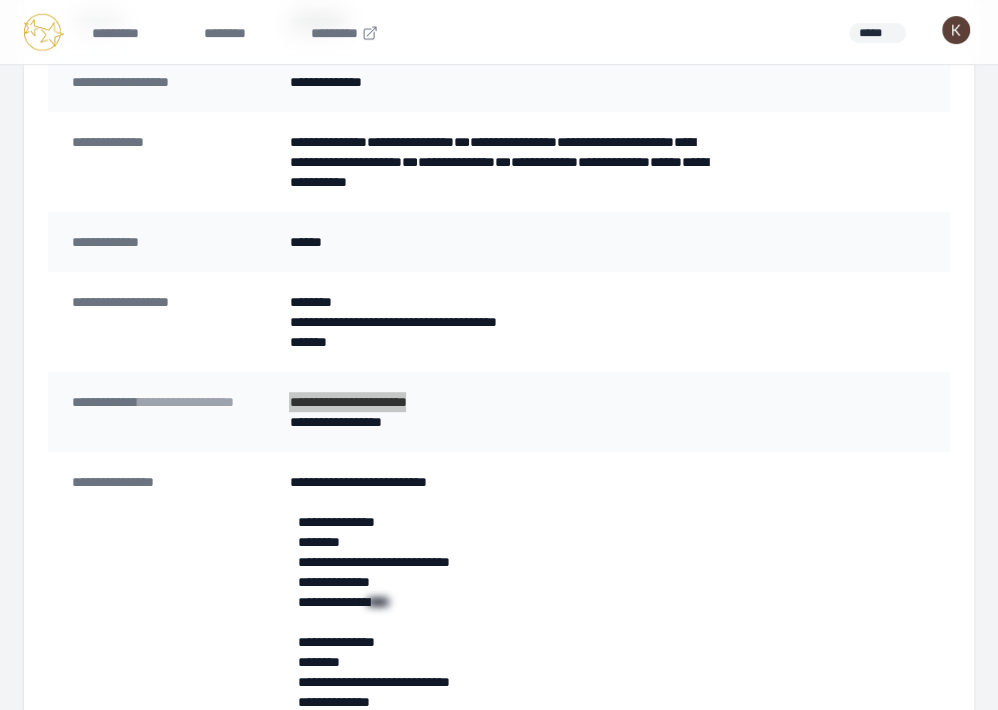 scroll, scrollTop: 270, scrollLeft: 0, axis: vertical 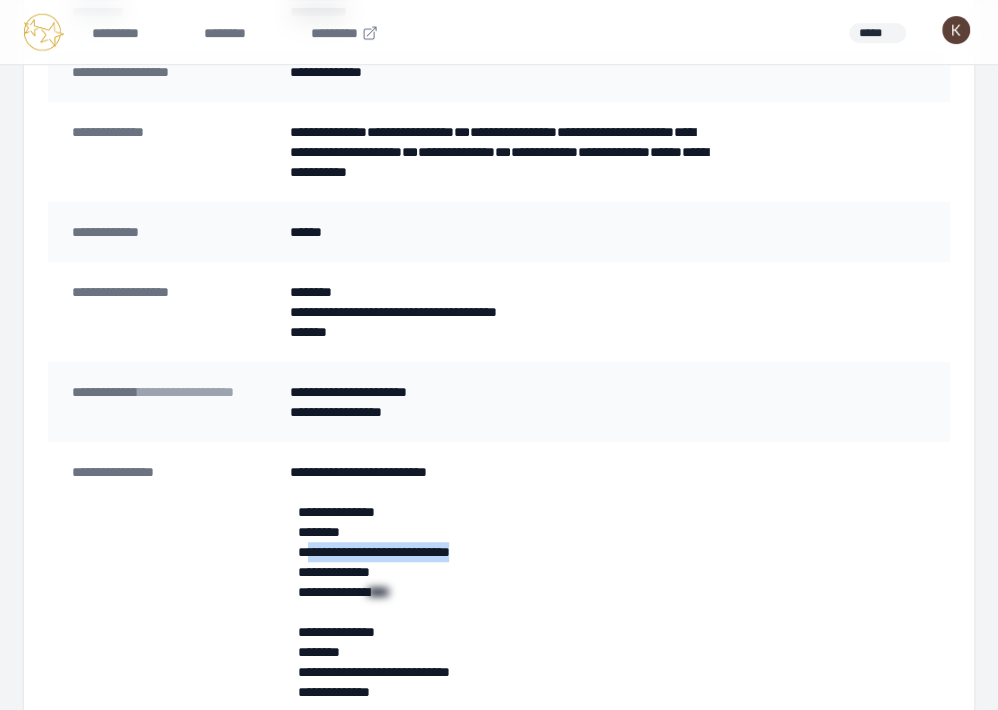 drag, startPoint x: 497, startPoint y: 549, endPoint x: 308, endPoint y: 553, distance: 189.04233 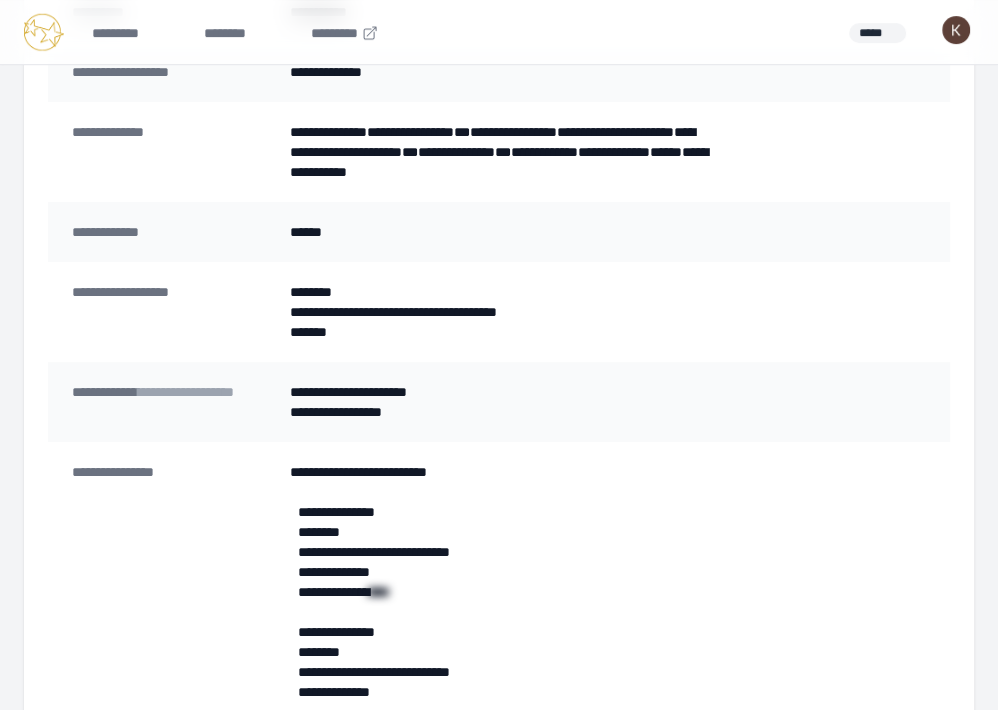 click on "**********" at bounding box center (498, 542) 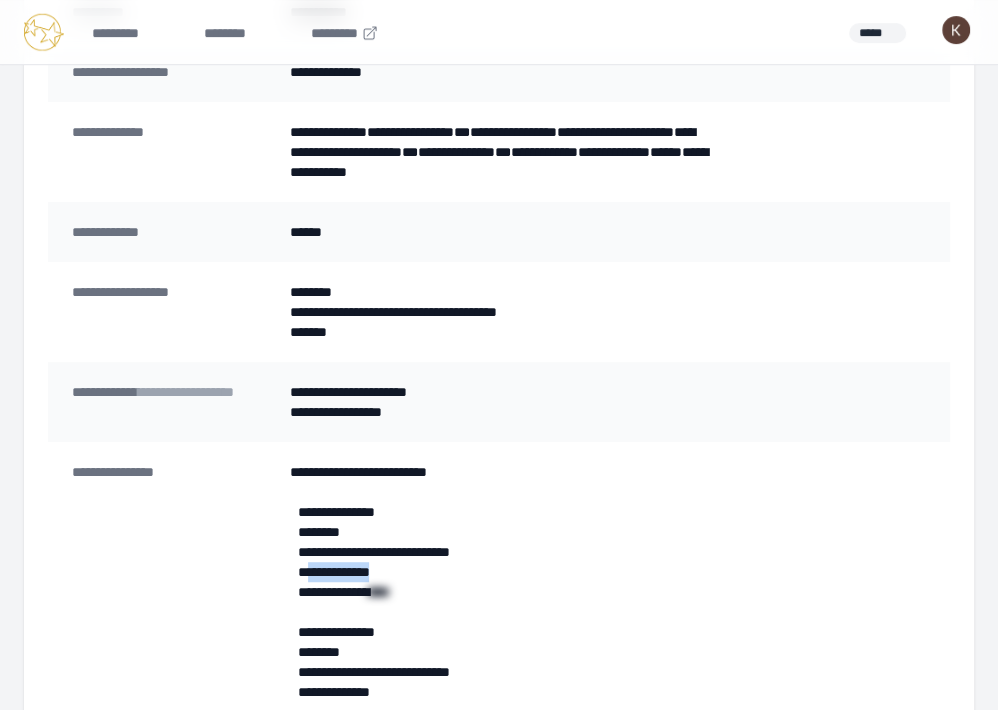 drag, startPoint x: 403, startPoint y: 569, endPoint x: 308, endPoint y: 575, distance: 95.189285 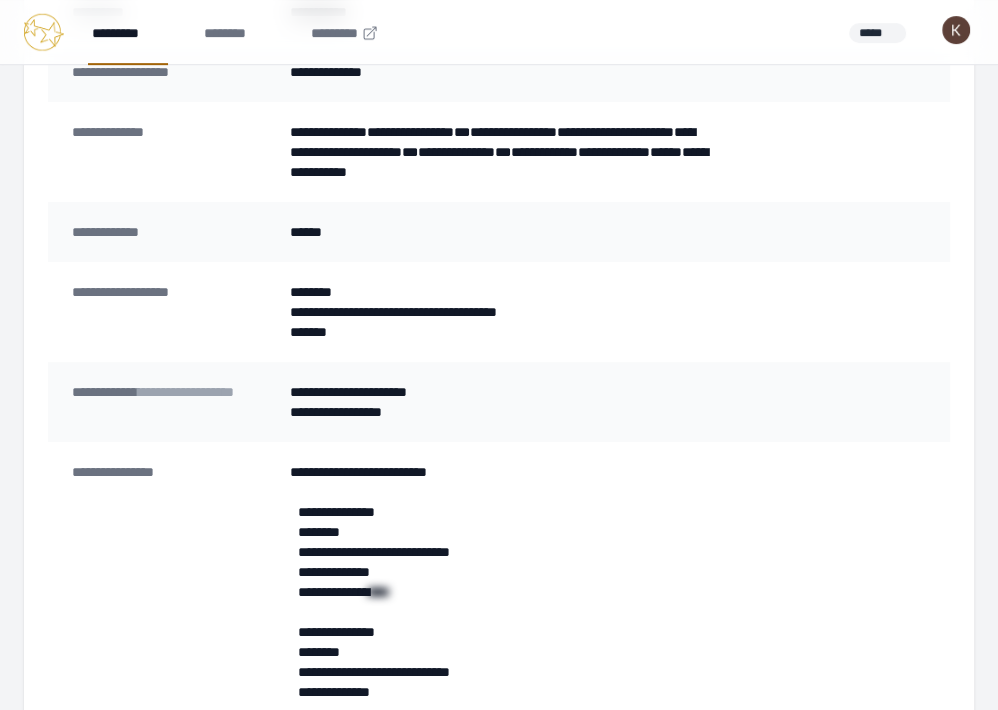 click on "*********" at bounding box center (128, 32) 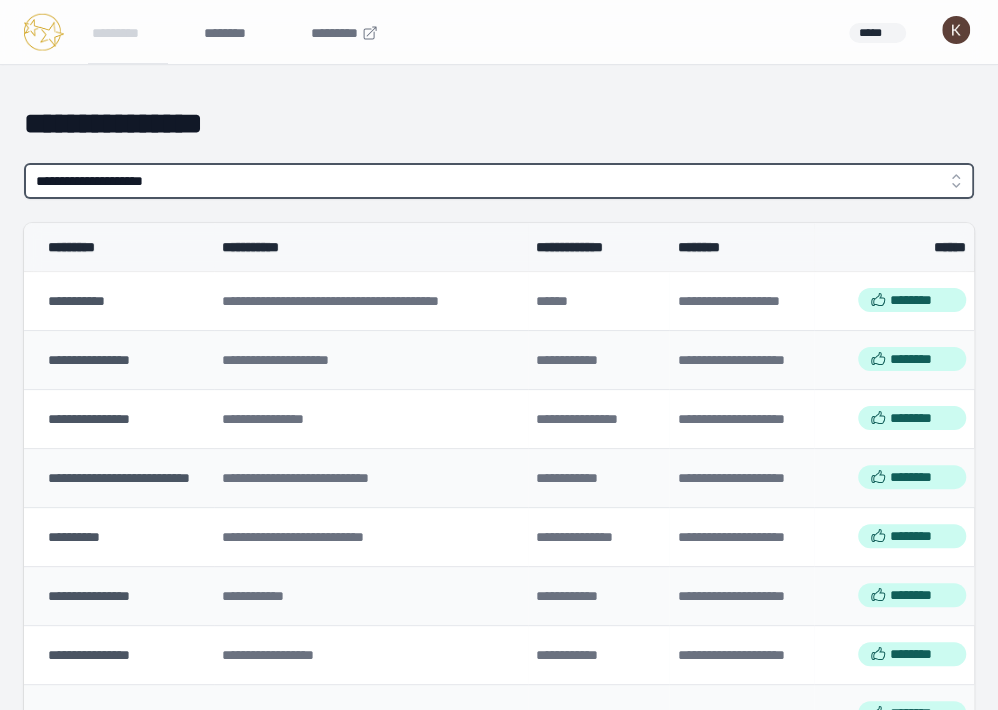 click on "**********" at bounding box center (499, 181) 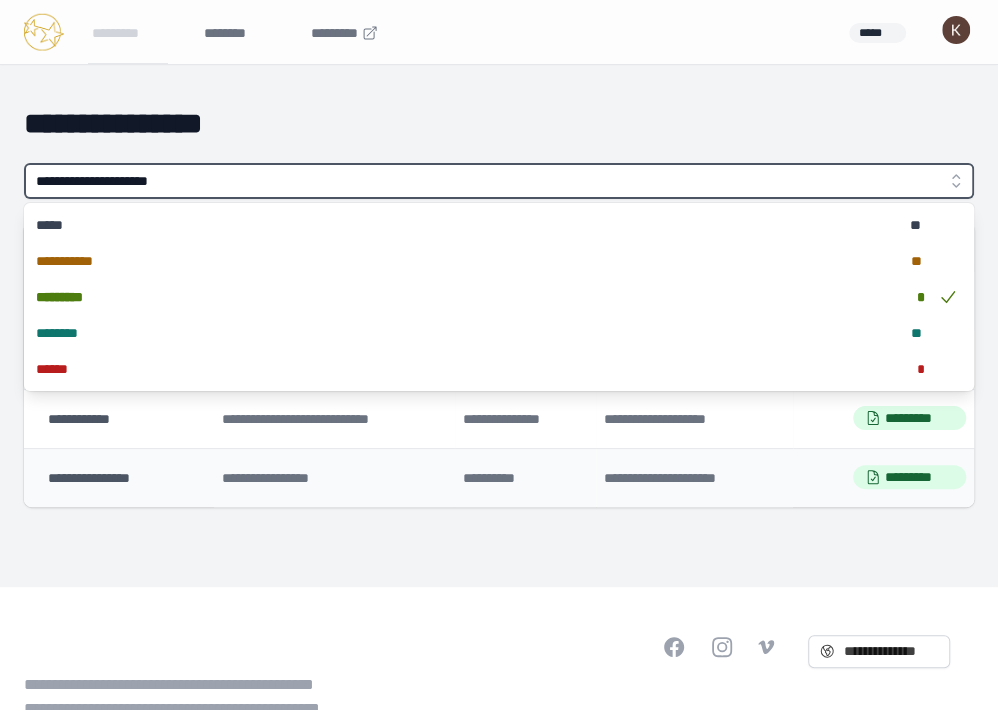 click on "**********" at bounding box center [499, 181] 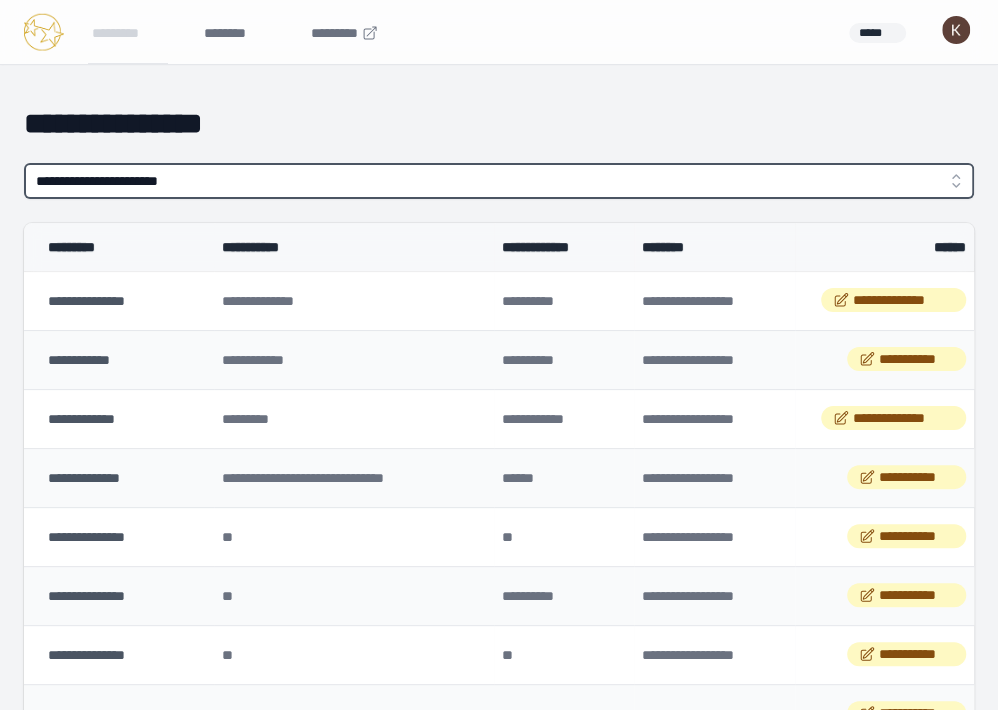 click on "**********" at bounding box center (499, 181) 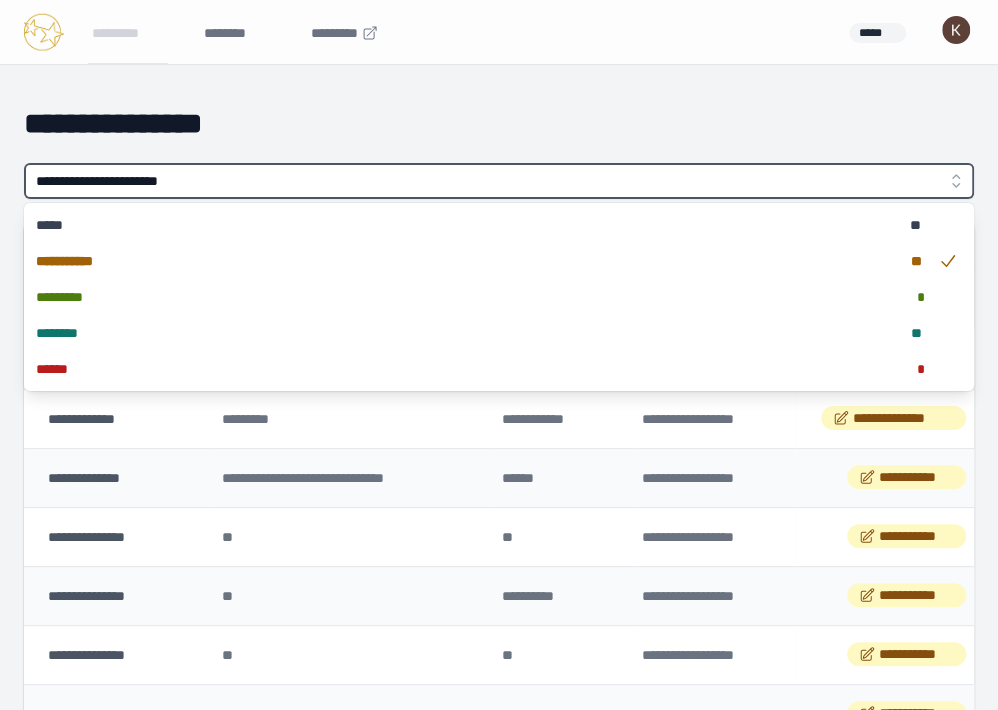 type on "**********" 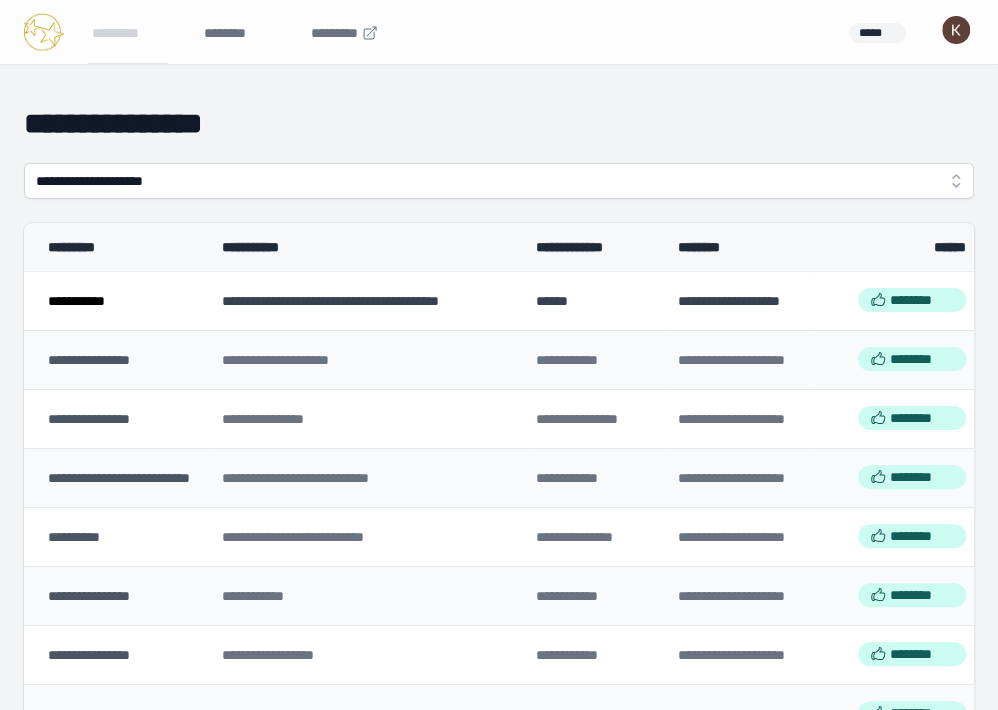 click on "**********" at bounding box center (76, 301) 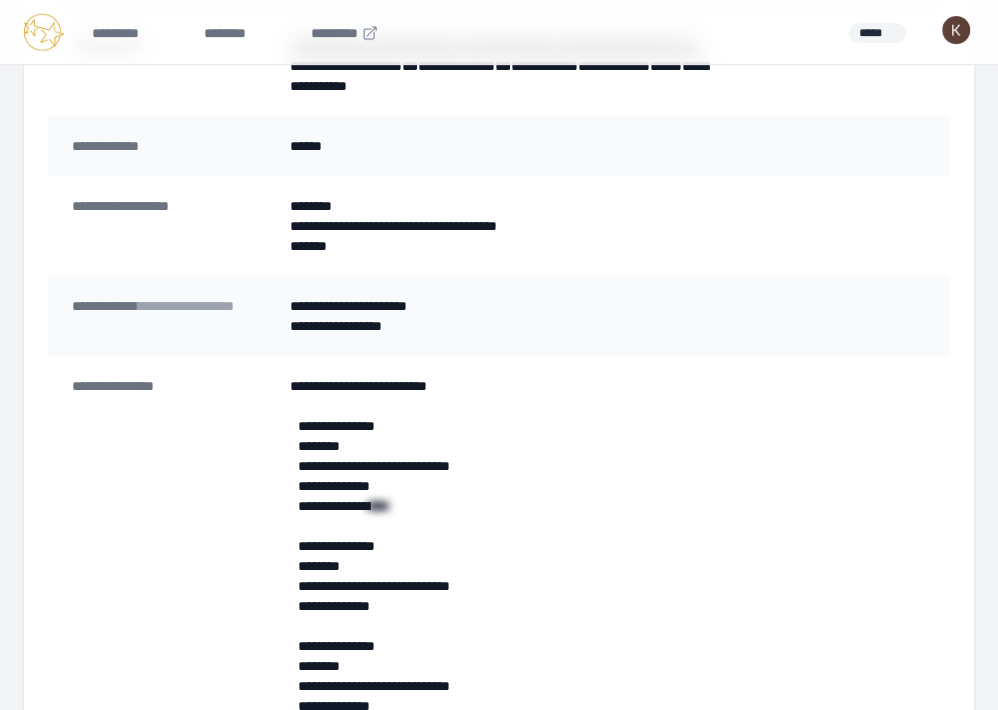 scroll, scrollTop: 362, scrollLeft: 0, axis: vertical 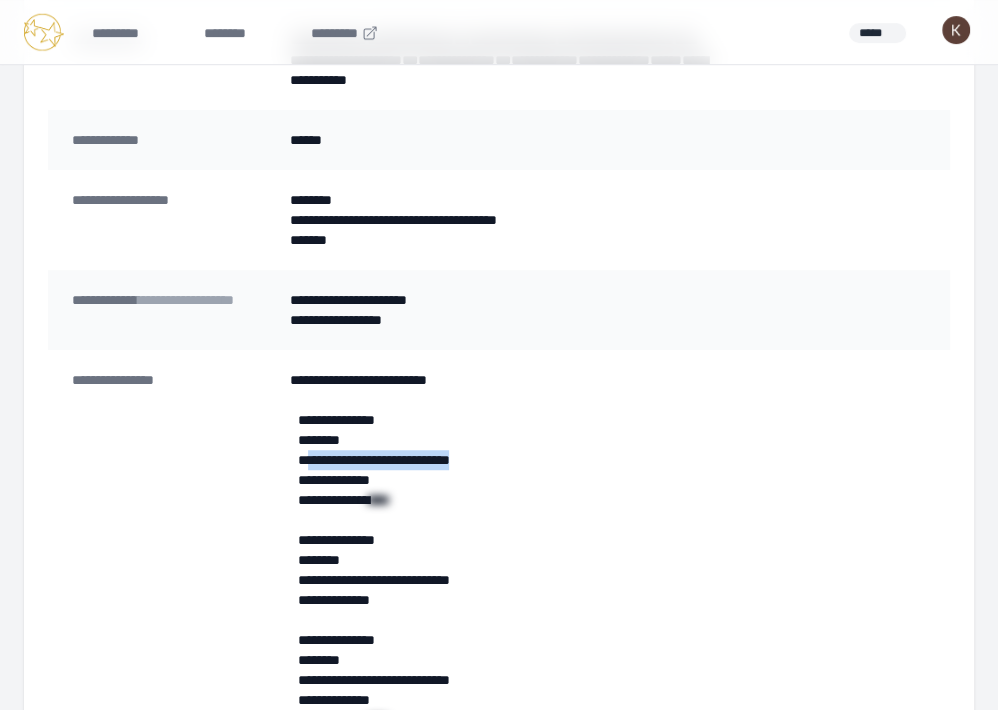 drag, startPoint x: 502, startPoint y: 458, endPoint x: 309, endPoint y: 463, distance: 193.06476 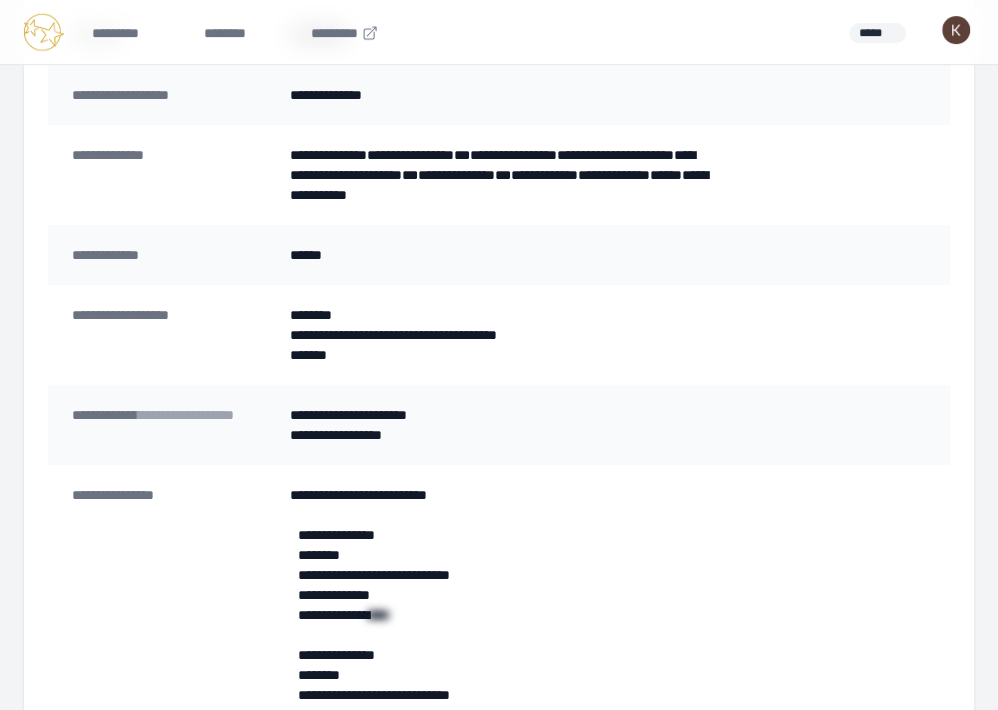 scroll, scrollTop: 0, scrollLeft: 0, axis: both 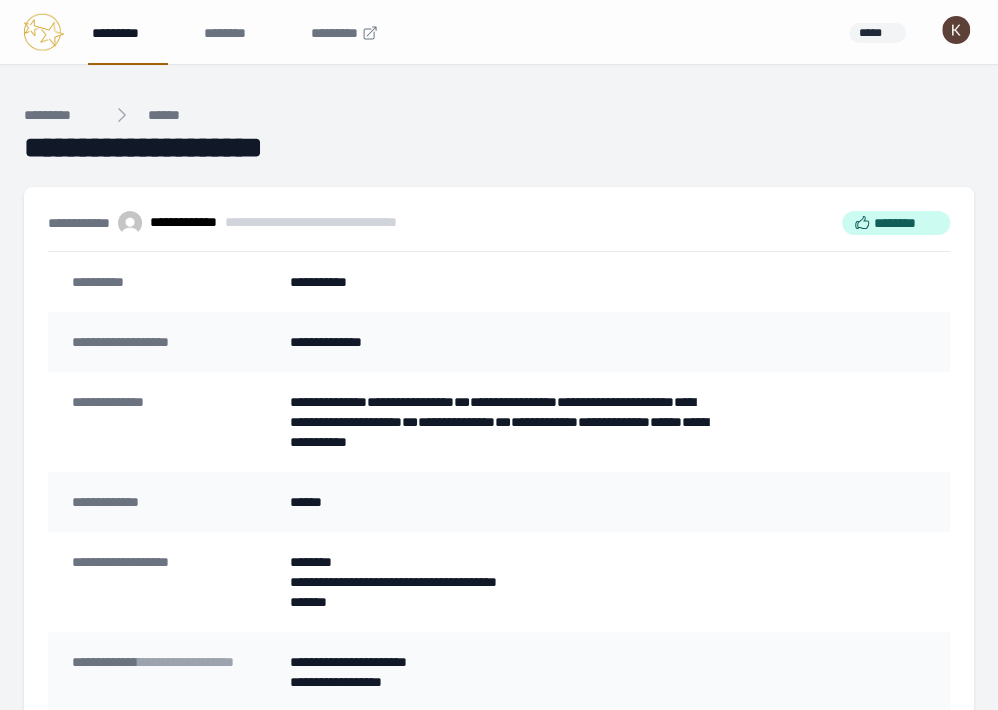 click on "*********" at bounding box center (128, 32) 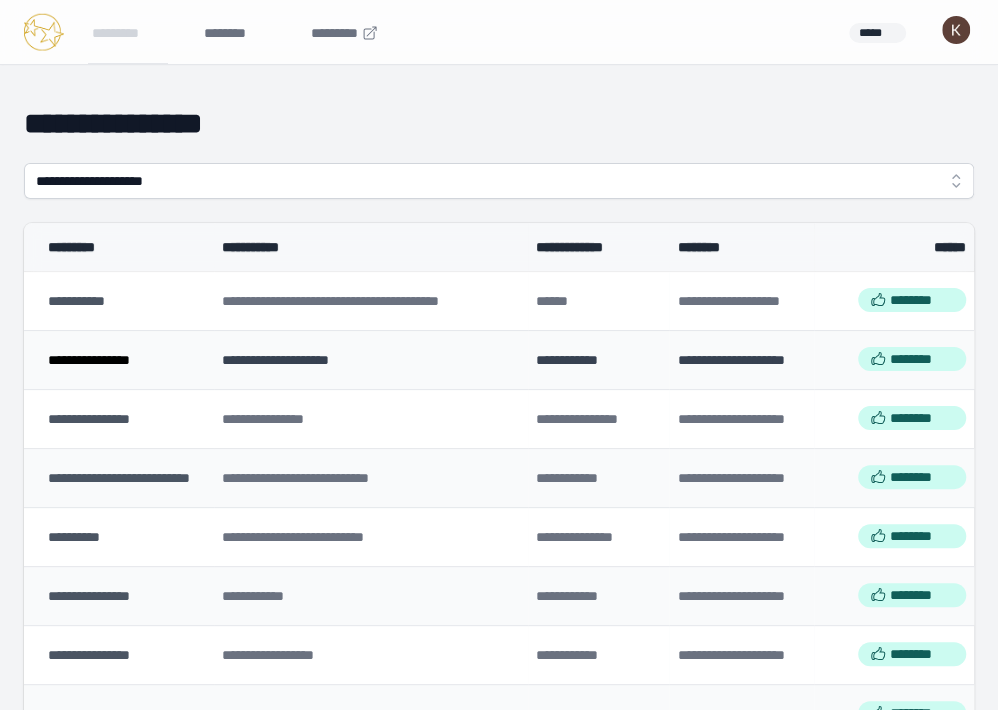 click on "**********" at bounding box center (89, 360) 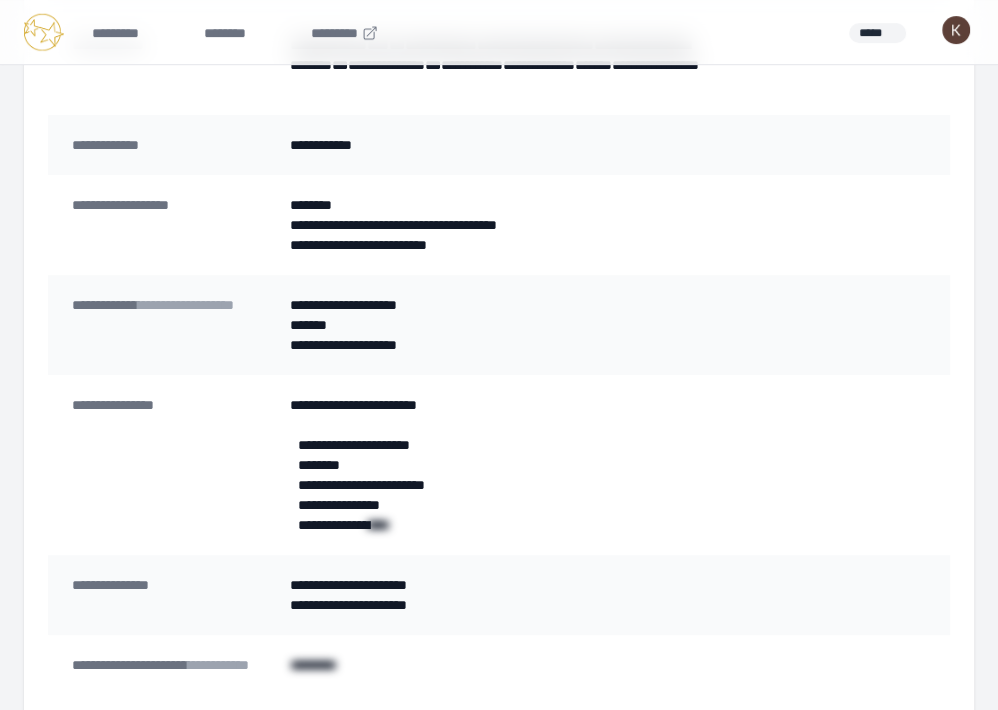scroll, scrollTop: 368, scrollLeft: 0, axis: vertical 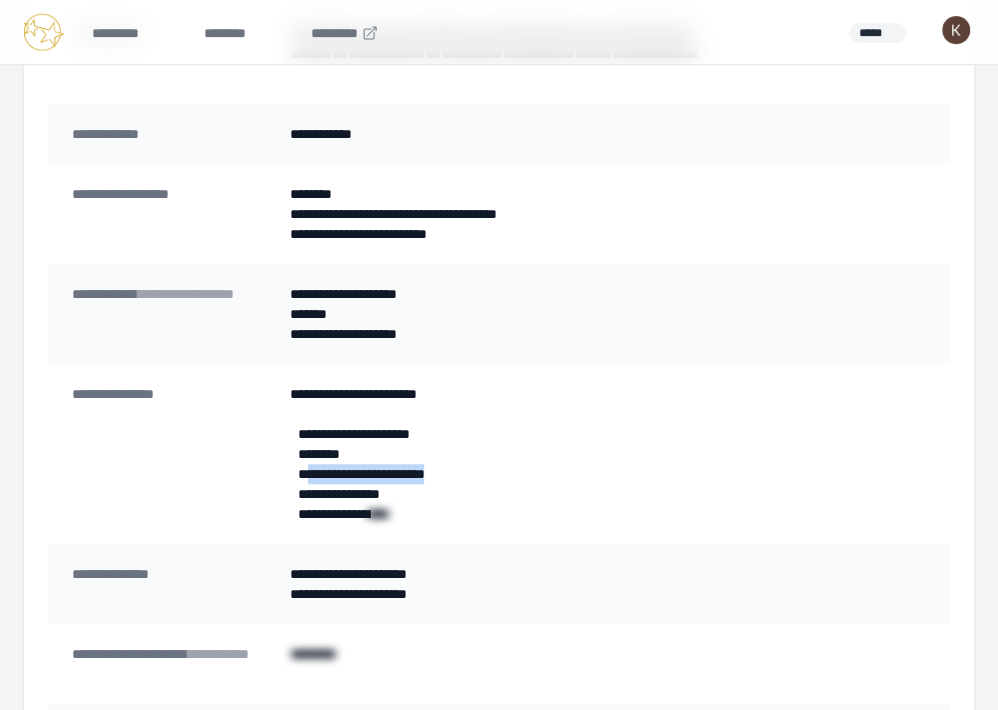 drag, startPoint x: 472, startPoint y: 473, endPoint x: 309, endPoint y: 477, distance: 163.04907 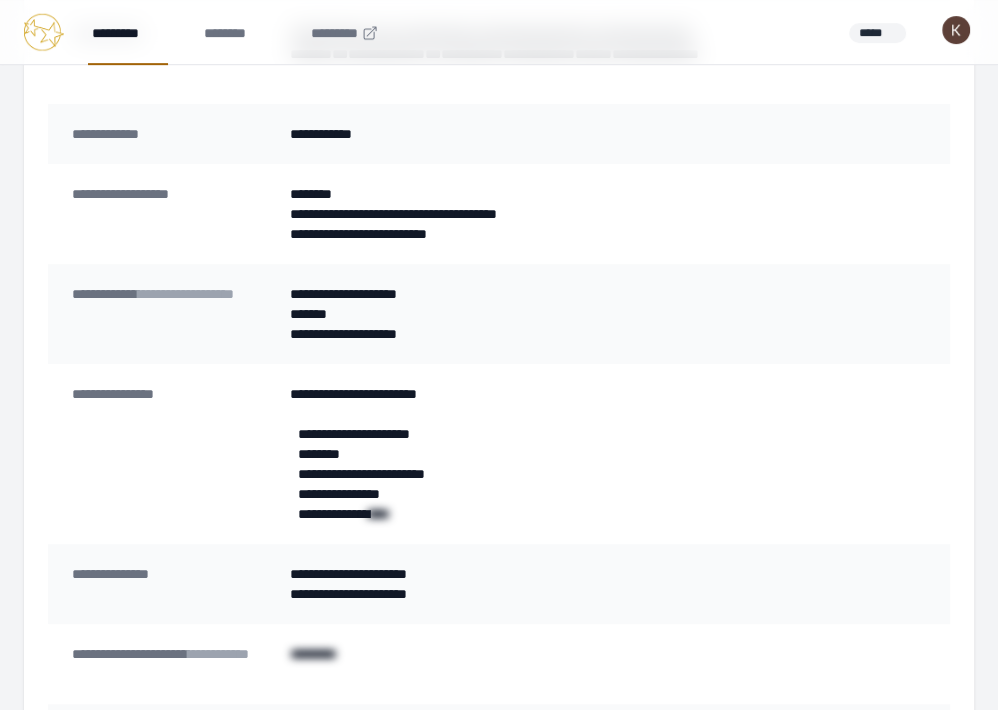 click on "*********" at bounding box center (128, 32) 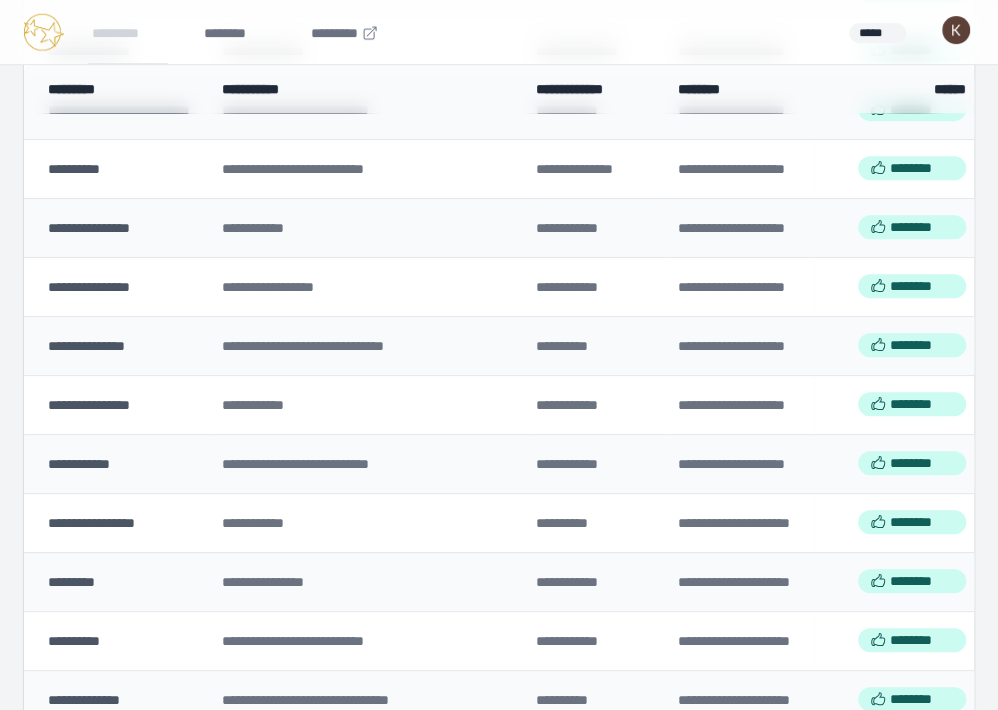 scroll, scrollTop: 0, scrollLeft: 0, axis: both 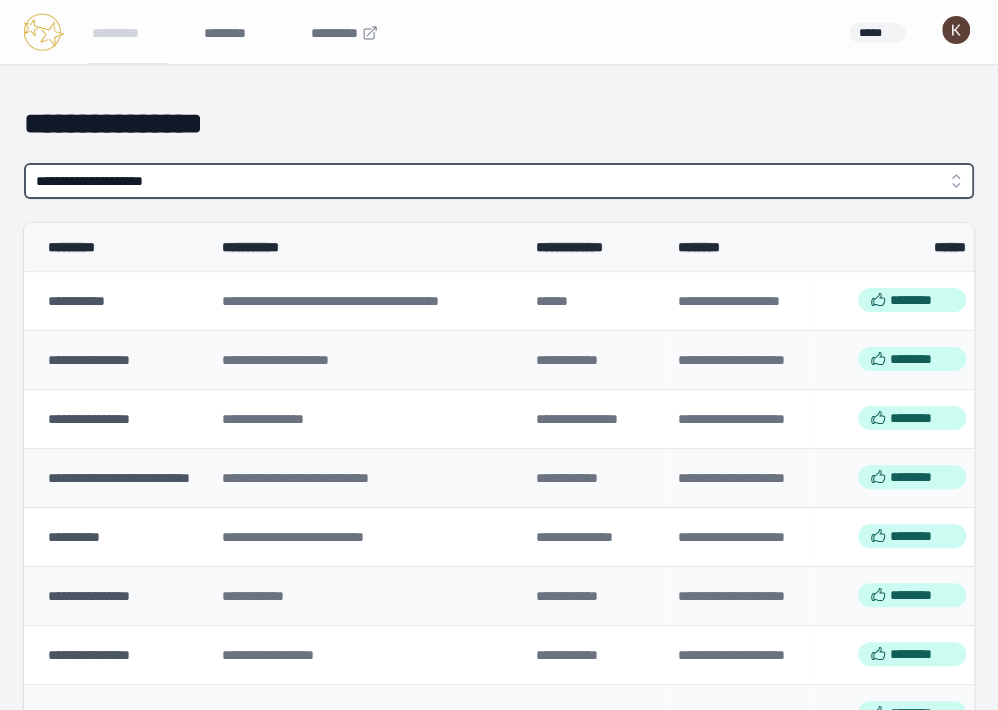 click on "**********" at bounding box center [499, 181] 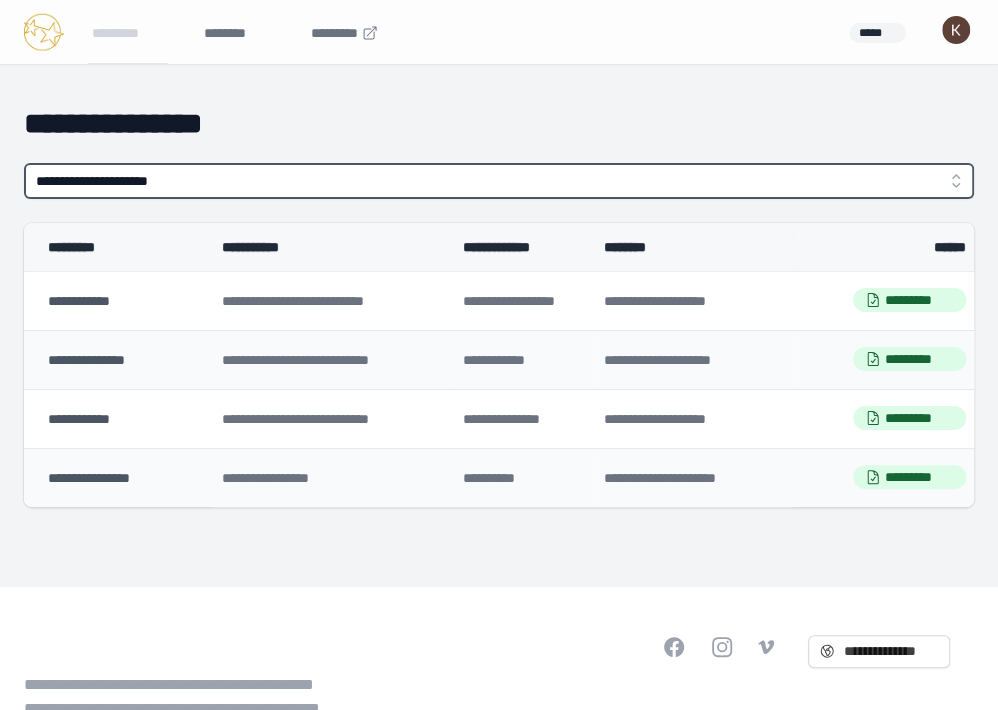 scroll, scrollTop: 0, scrollLeft: 0, axis: both 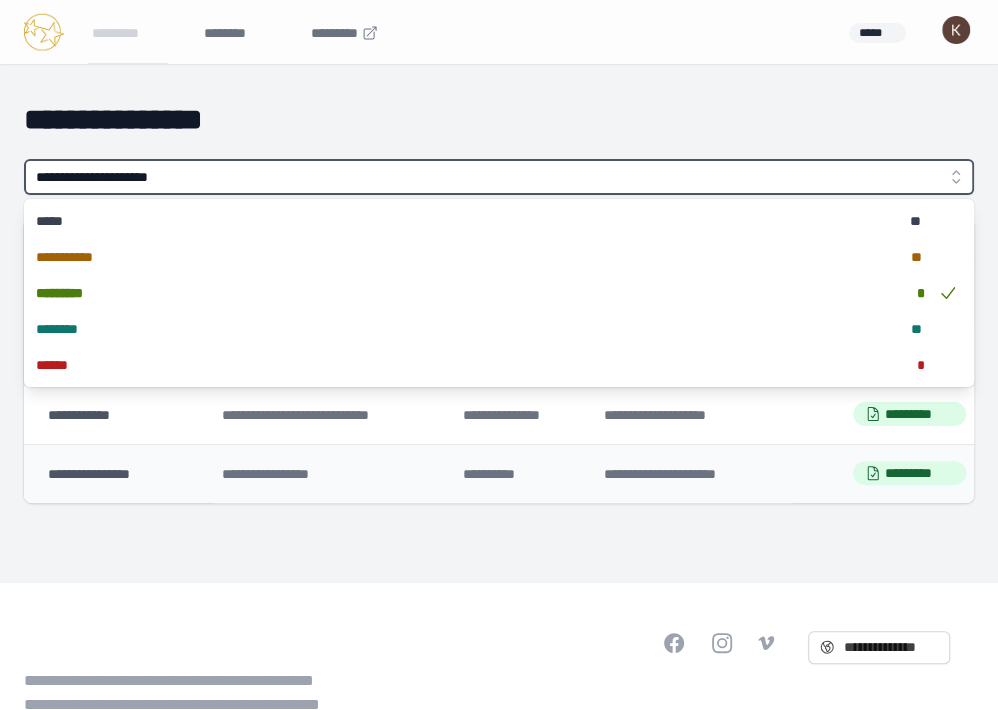 click on "**********" at bounding box center [499, 177] 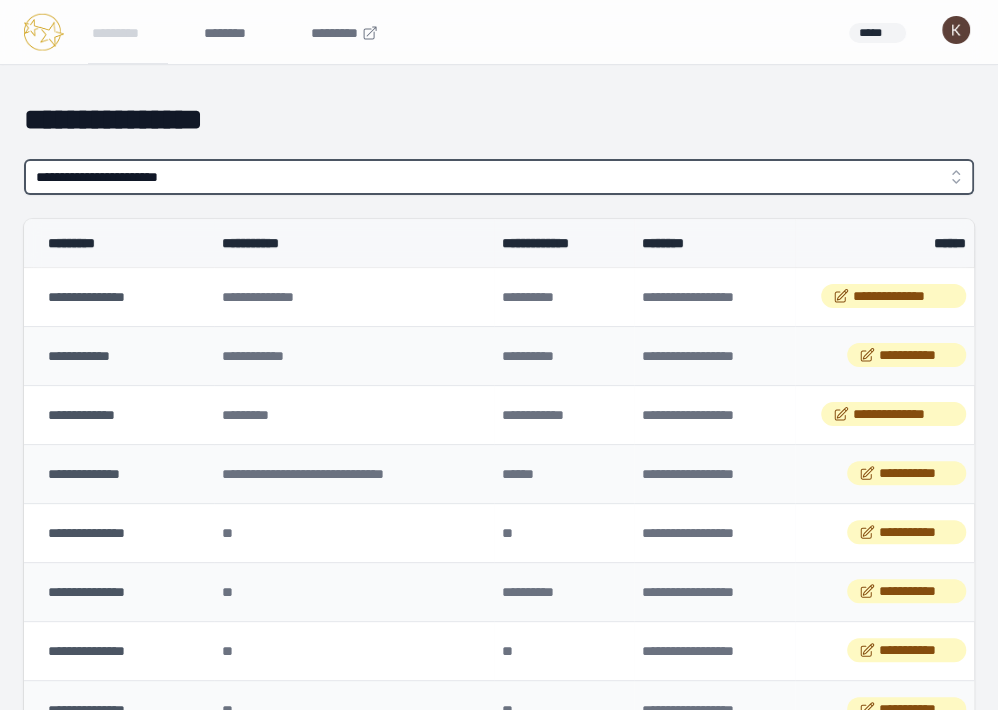 scroll, scrollTop: 5, scrollLeft: 0, axis: vertical 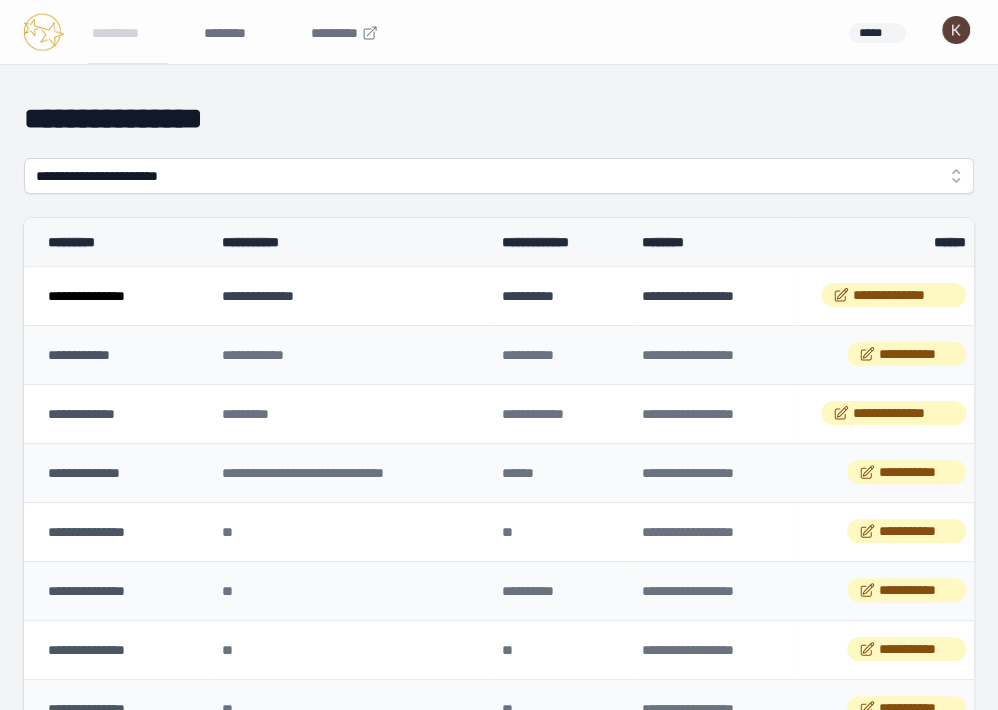 click on "**********" at bounding box center [86, 296] 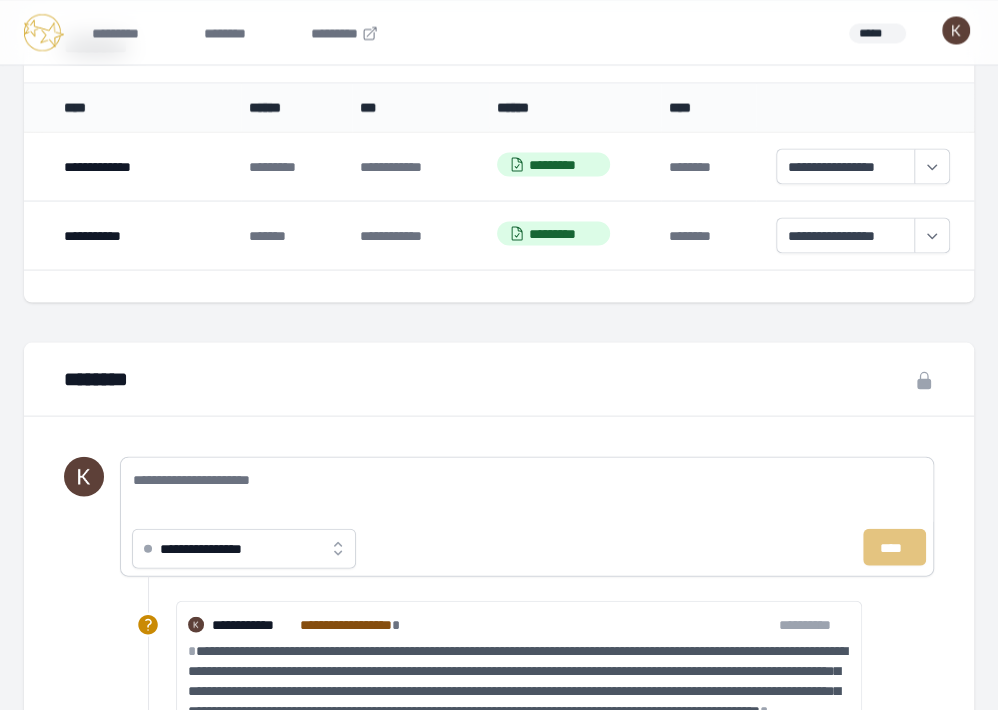 scroll, scrollTop: 1794, scrollLeft: 0, axis: vertical 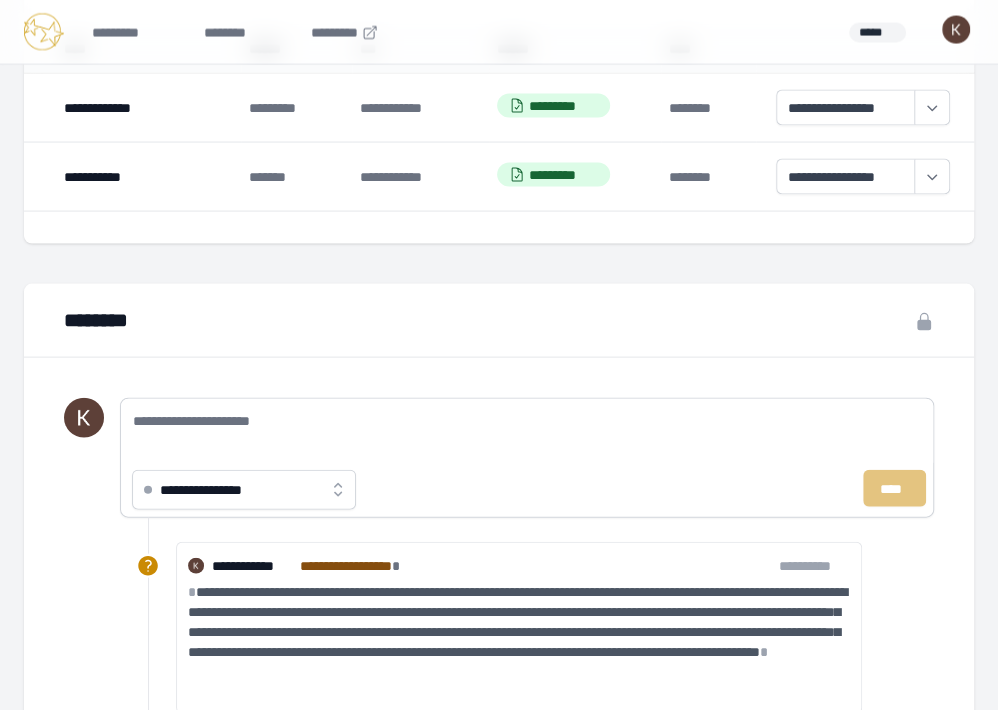 click on "**********" at bounding box center [217, 490] 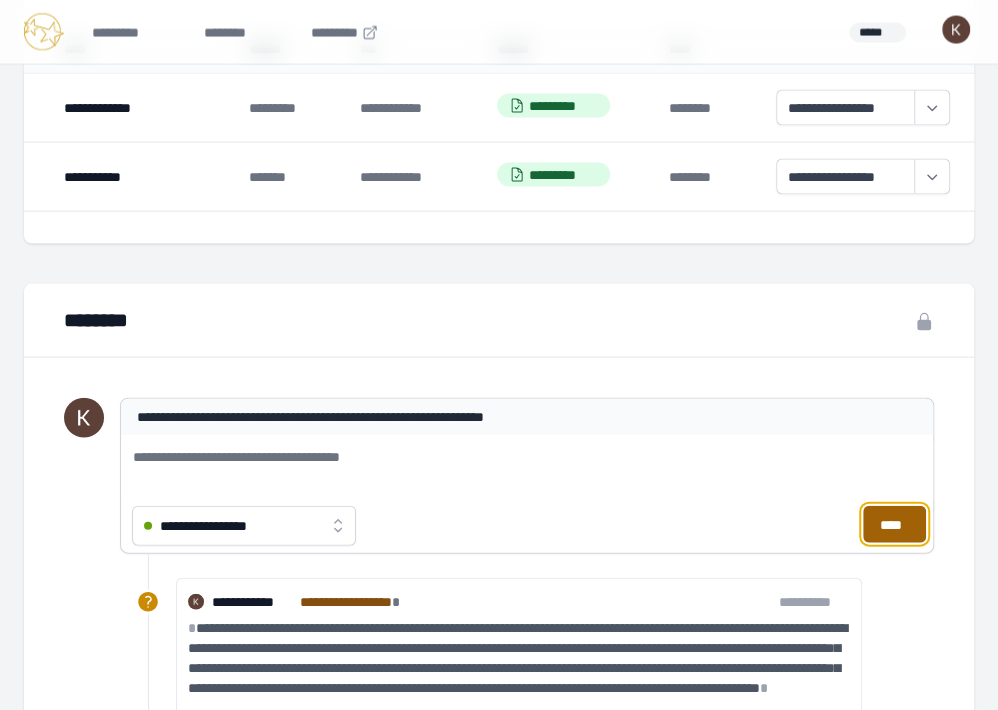 click on "****" at bounding box center [894, 524] 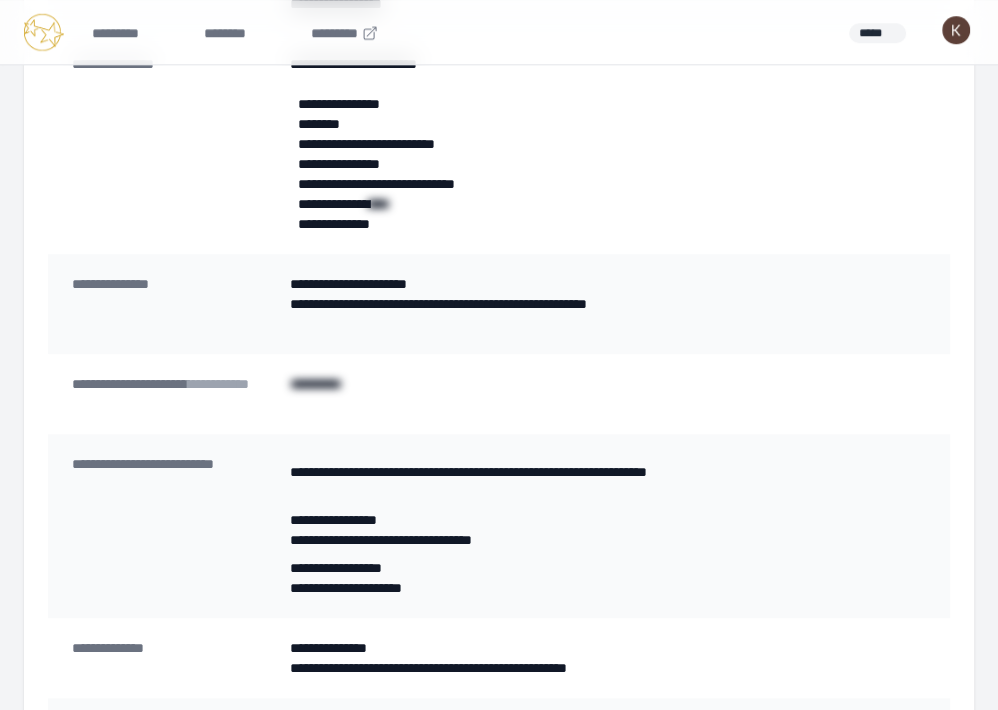 scroll, scrollTop: 708, scrollLeft: 0, axis: vertical 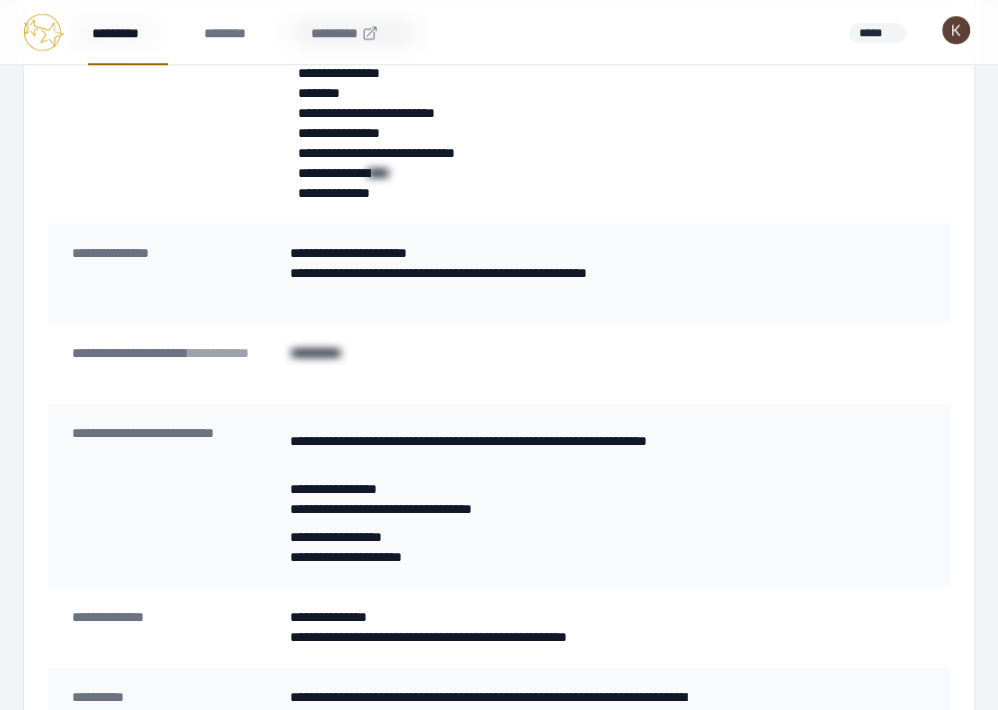 click on "*********" at bounding box center (128, 32) 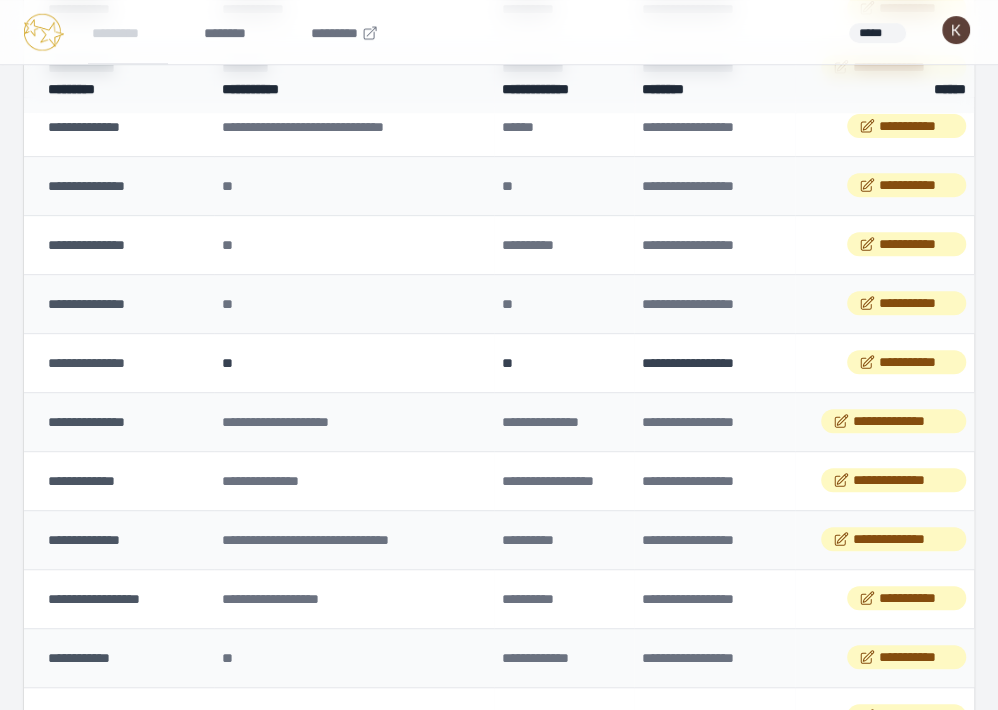scroll, scrollTop: 292, scrollLeft: 0, axis: vertical 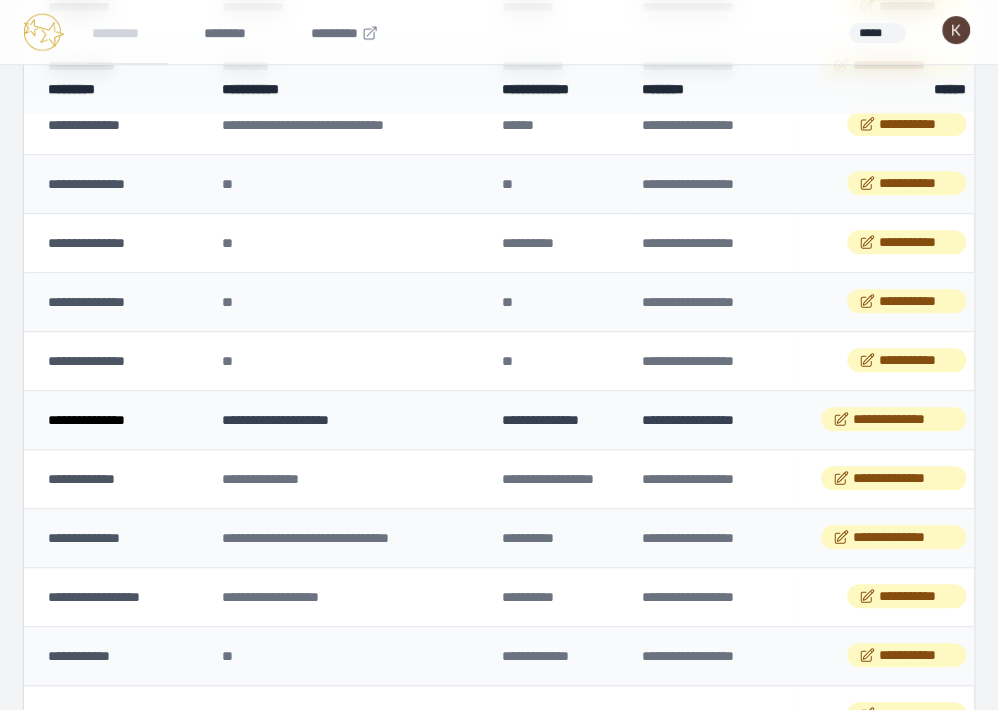 click on "**********" at bounding box center [119, 419] 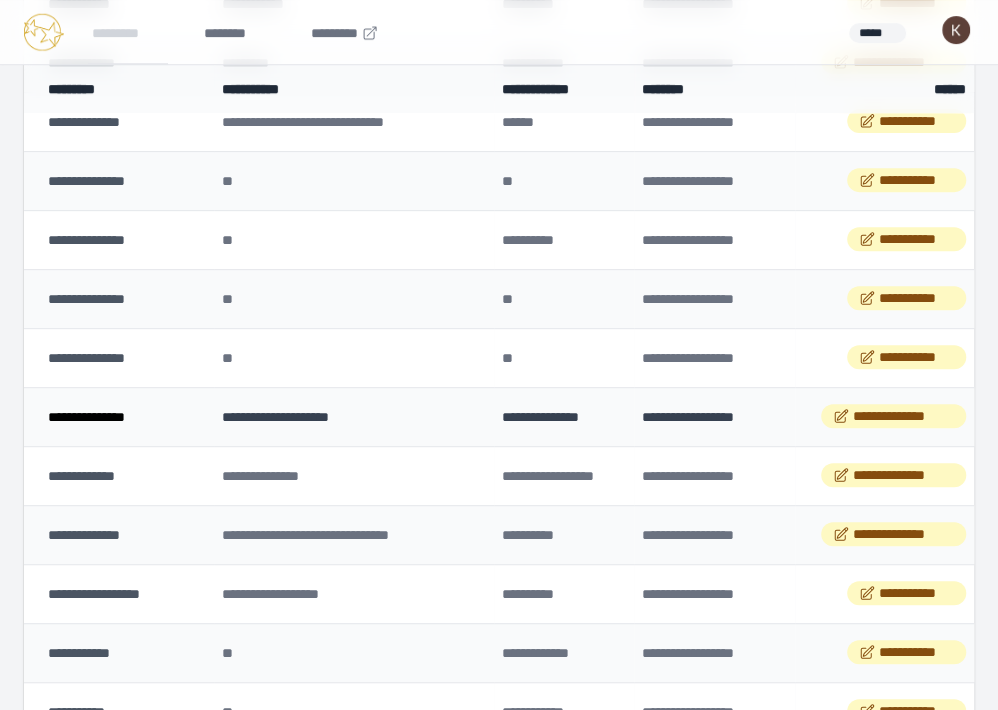 click on "**********" at bounding box center [86, 417] 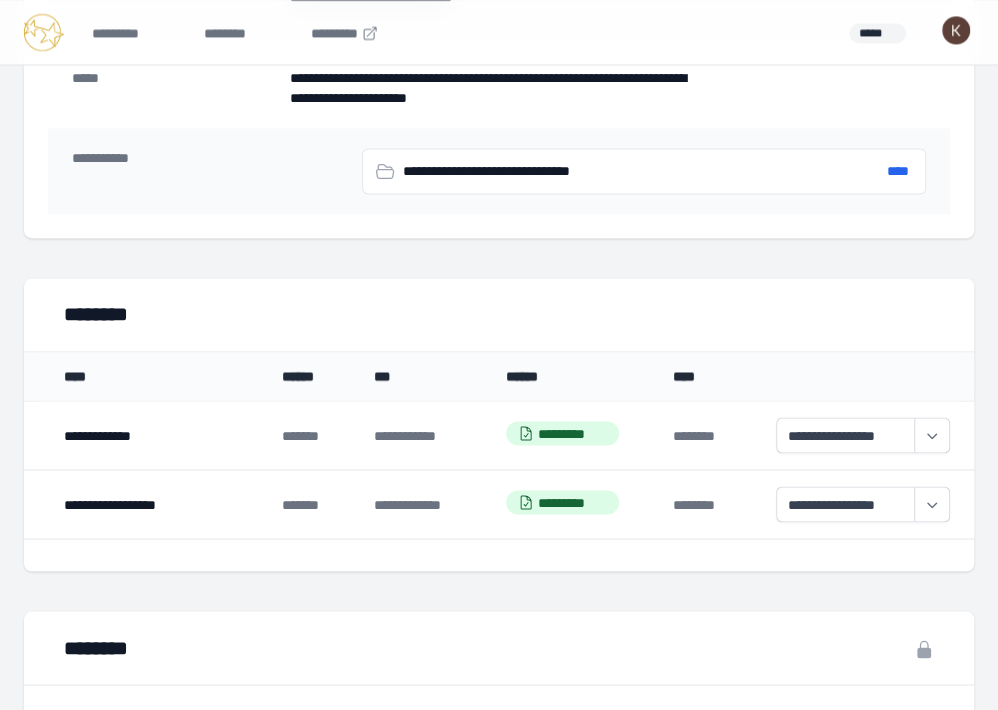 scroll, scrollTop: 1260, scrollLeft: 0, axis: vertical 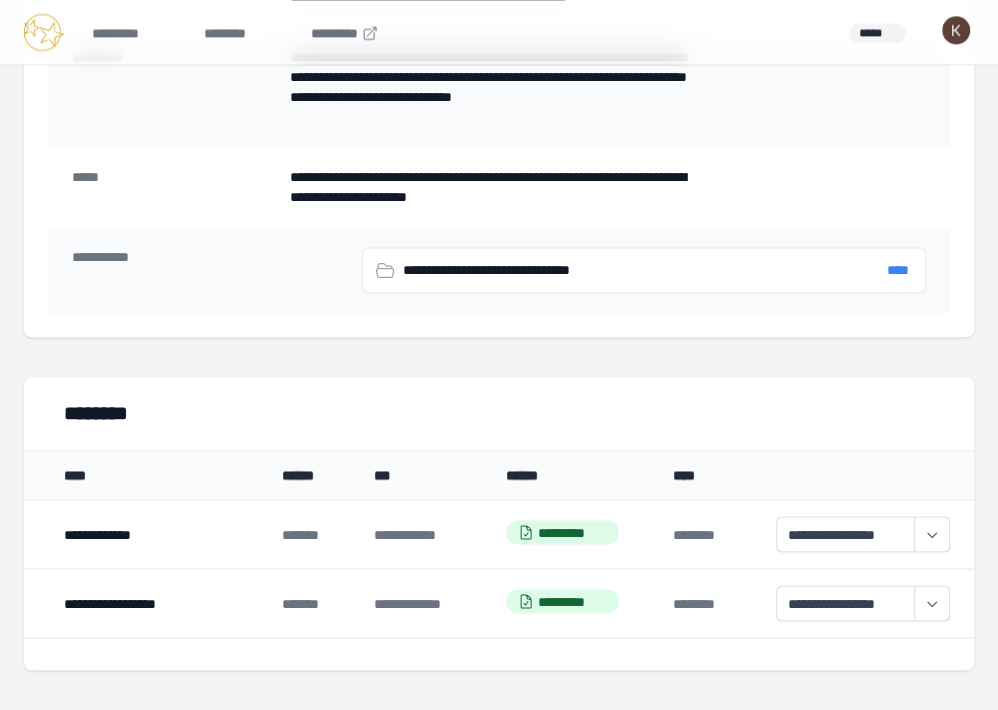 click on "****" at bounding box center (898, 270) 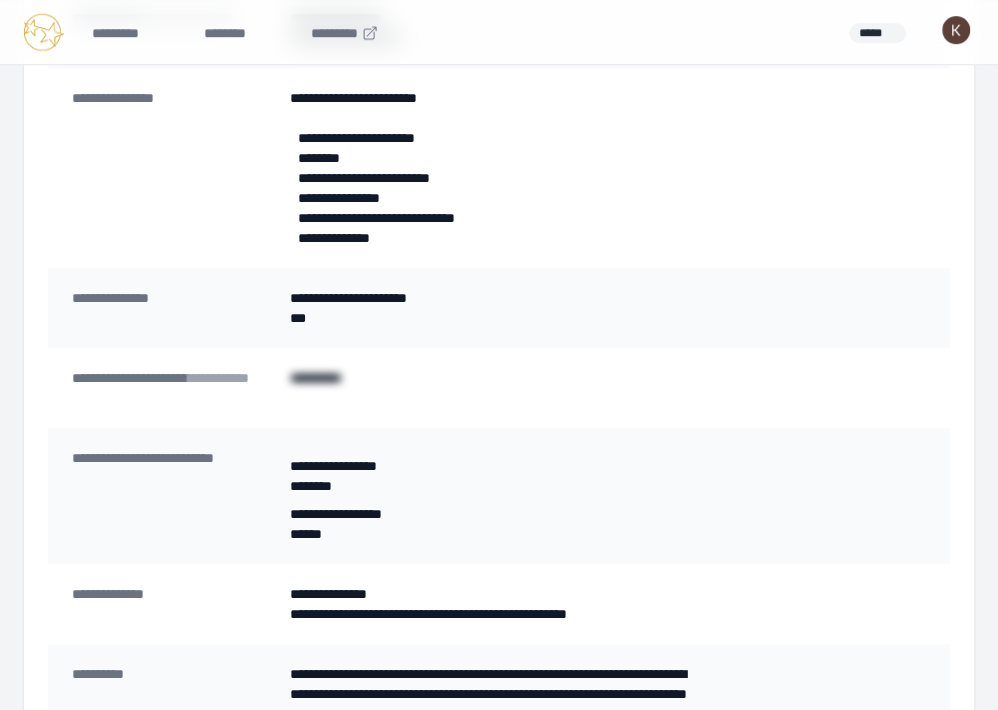 scroll, scrollTop: 635, scrollLeft: 0, axis: vertical 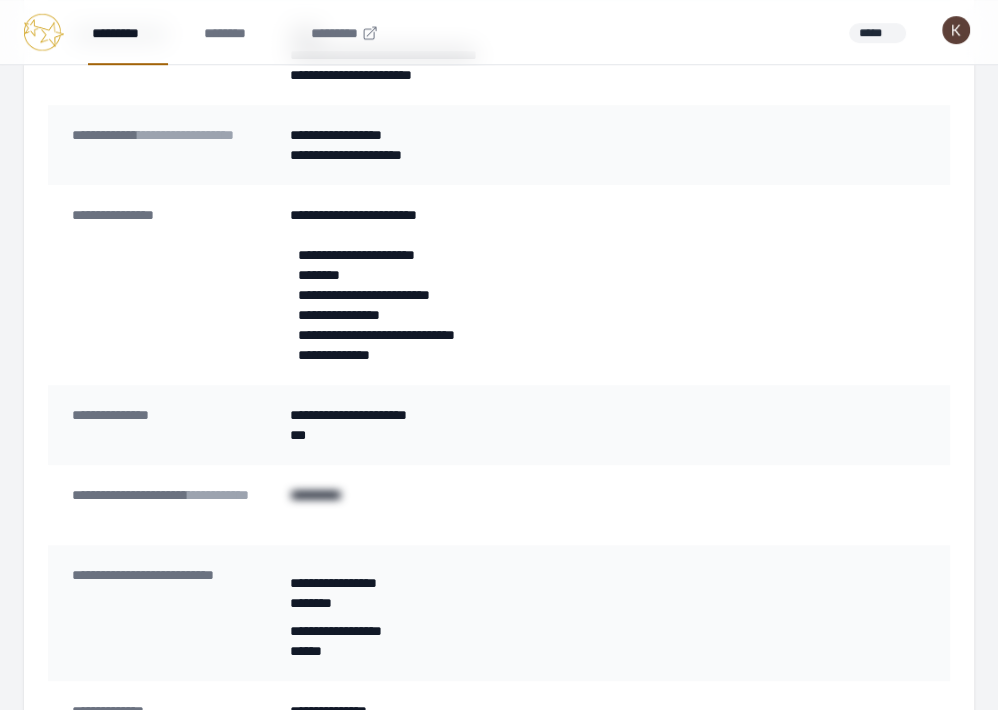 click on "*********" at bounding box center [128, 32] 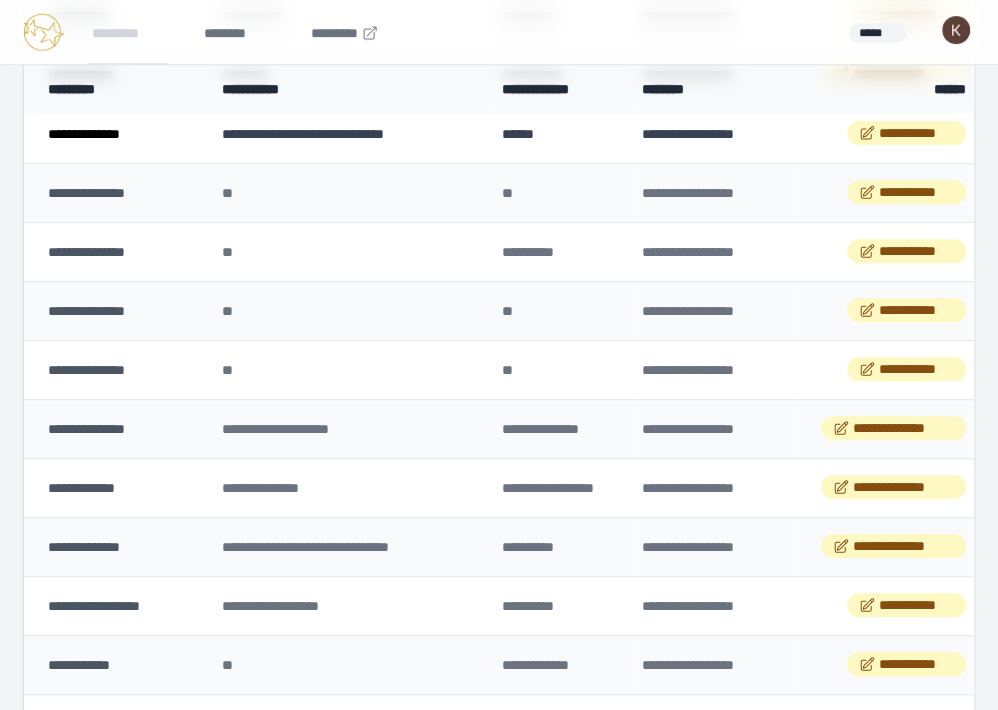 scroll, scrollTop: 0, scrollLeft: 0, axis: both 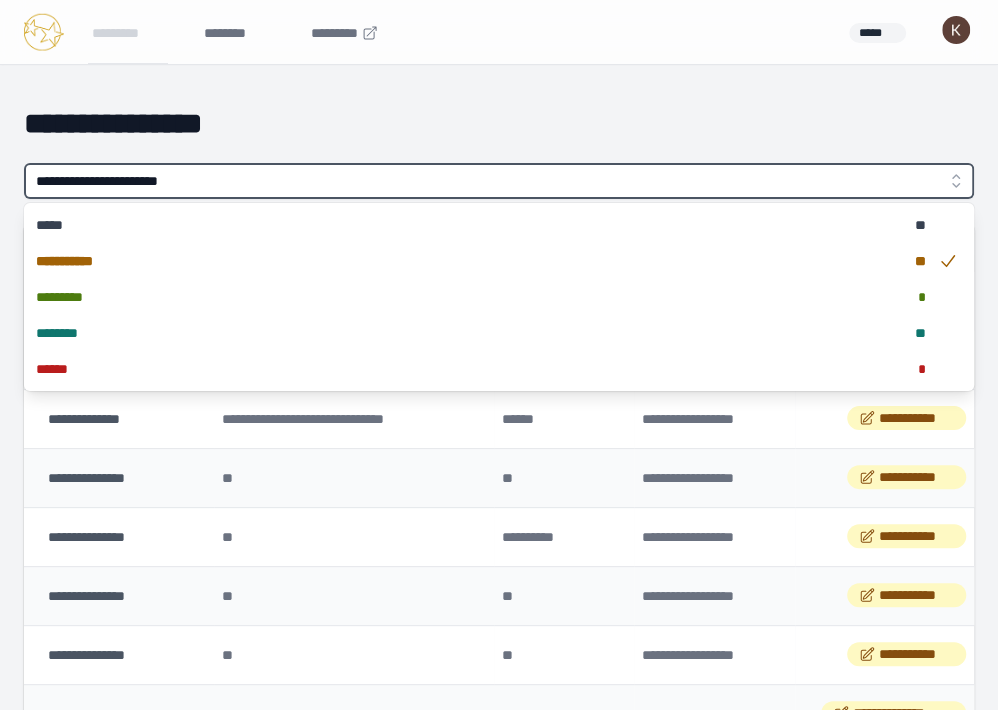click on "**********" at bounding box center (499, 181) 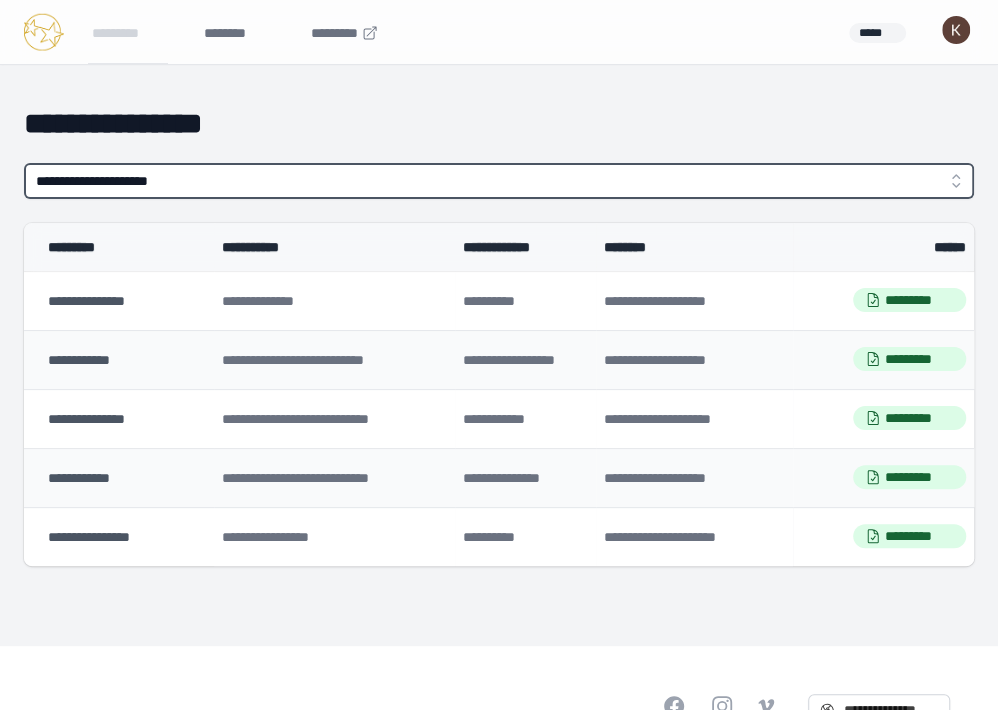 click on "**********" at bounding box center [499, 181] 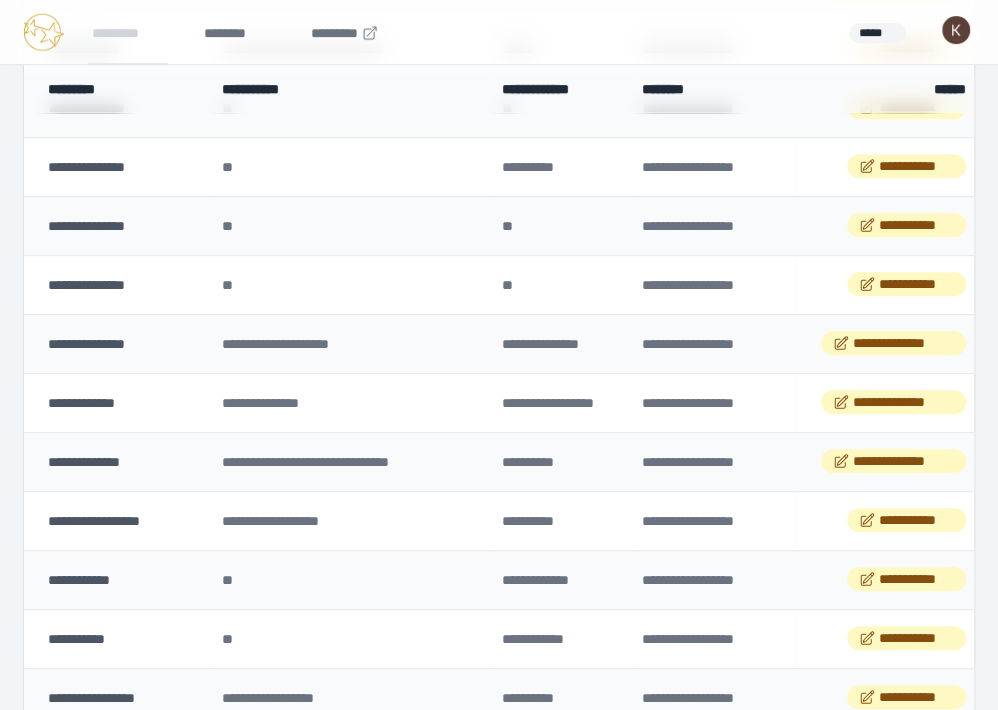 scroll, scrollTop: 0, scrollLeft: 0, axis: both 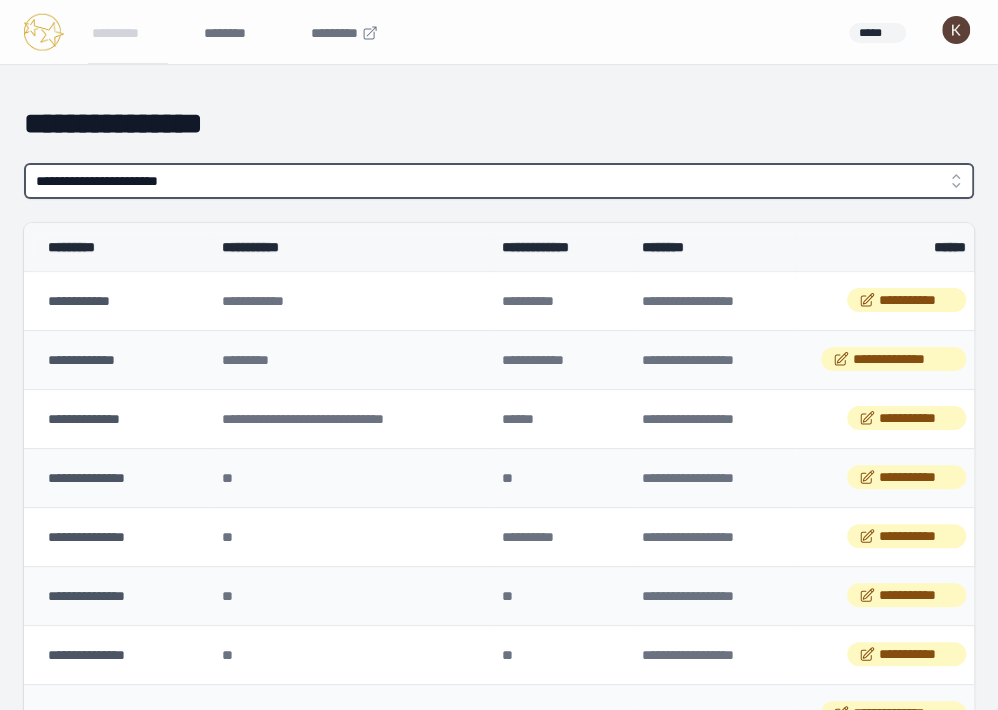 type on "**********" 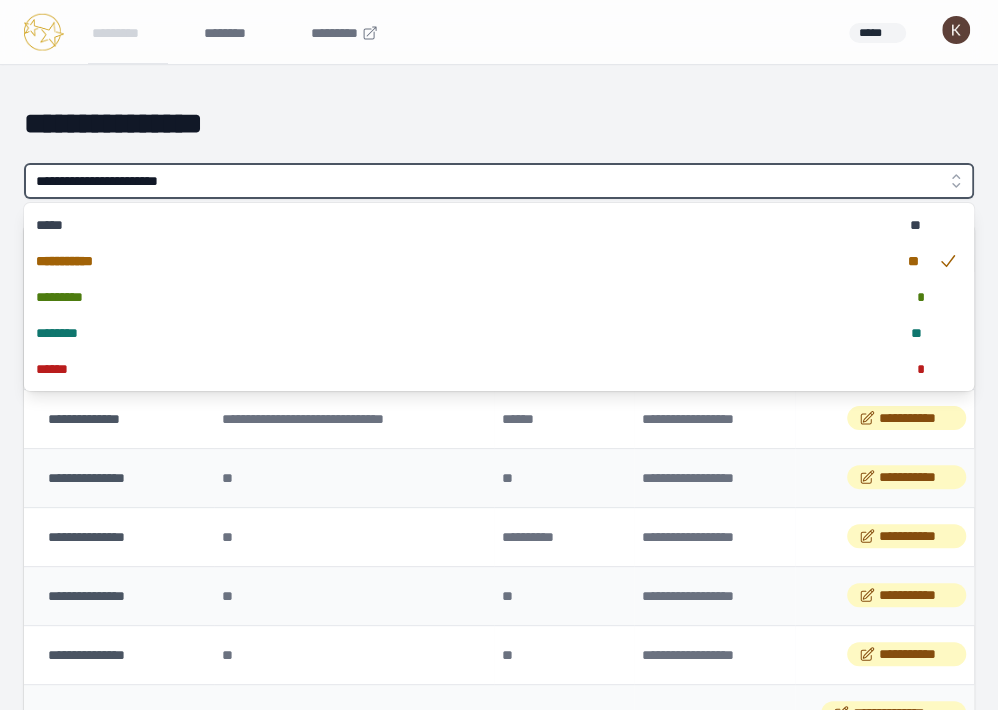 click on "**********" at bounding box center [499, 181] 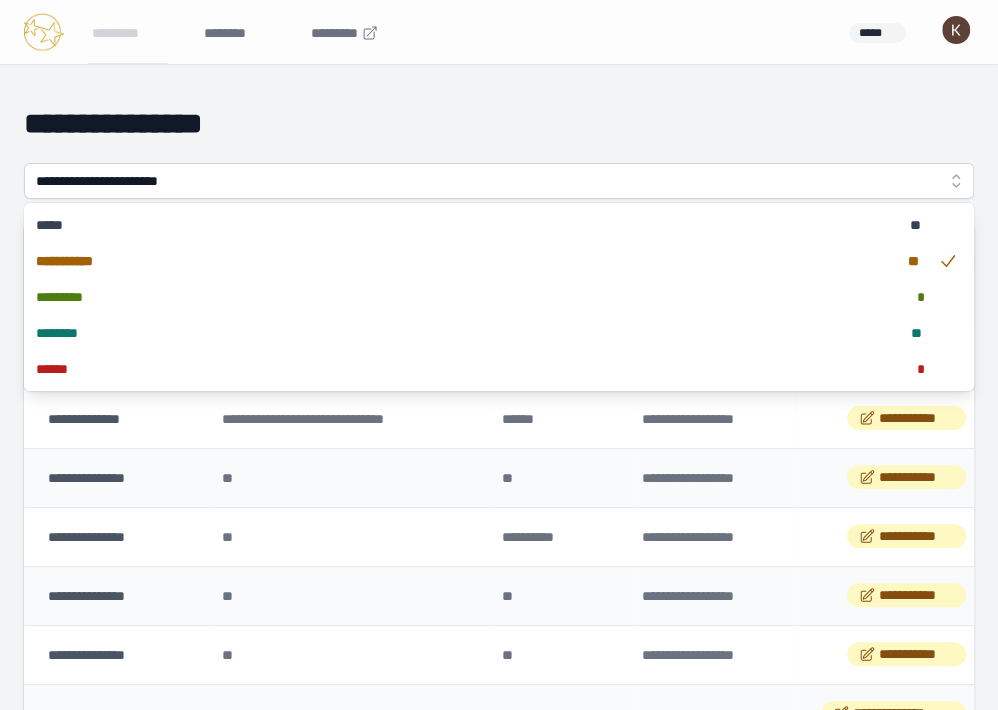 click on "**********" at bounding box center (499, 856) 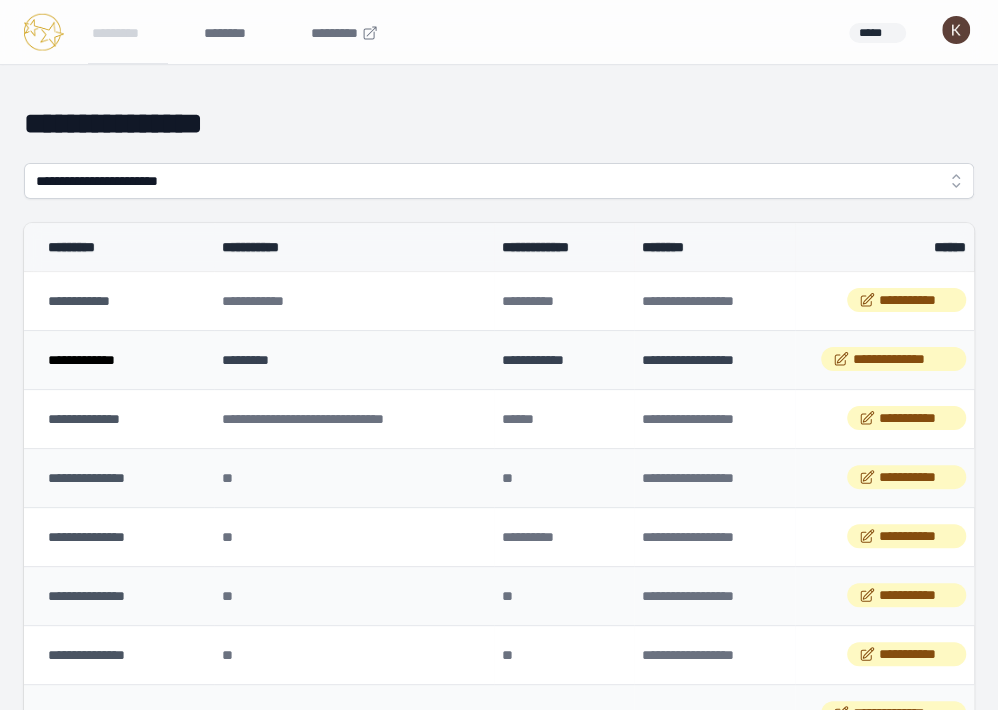 click on "**********" at bounding box center [81, 360] 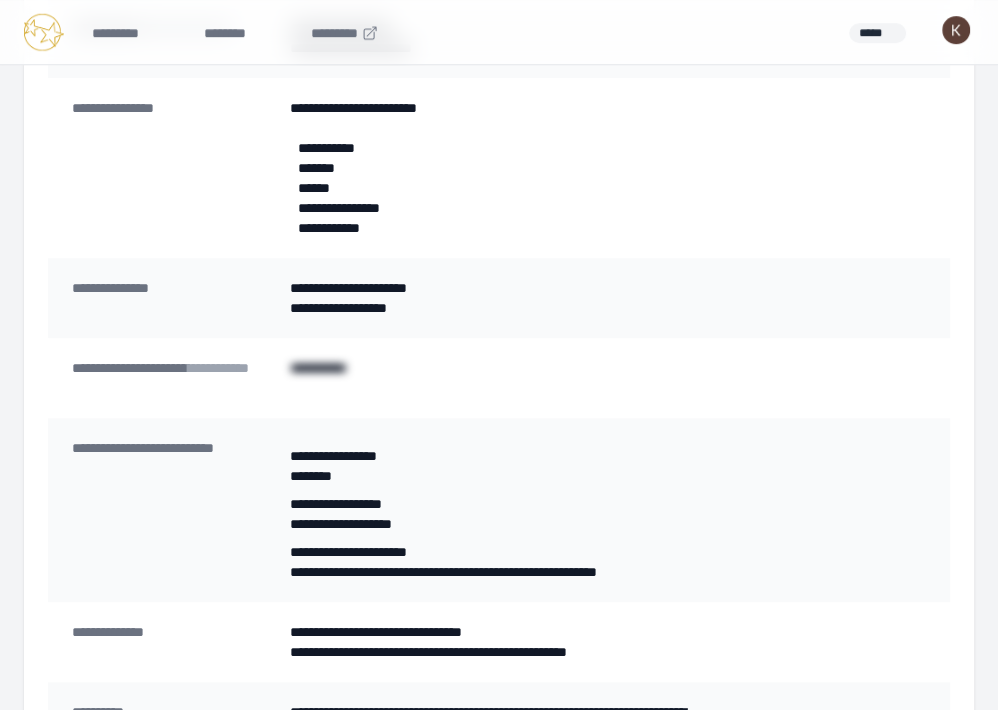 scroll, scrollTop: 210, scrollLeft: 0, axis: vertical 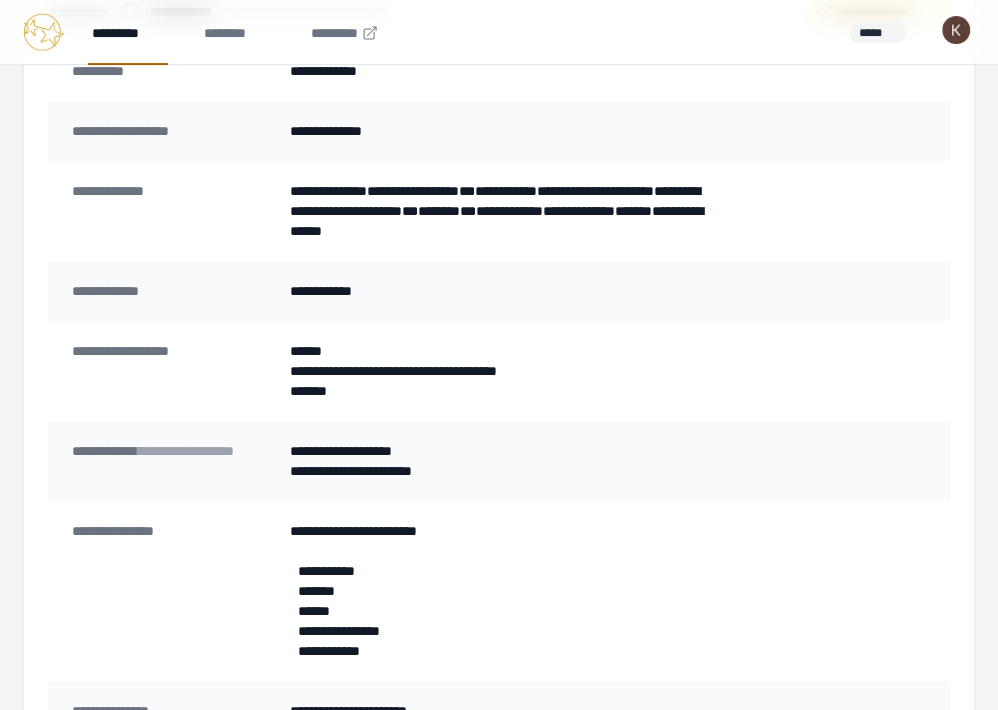 click on "*********" at bounding box center [128, 32] 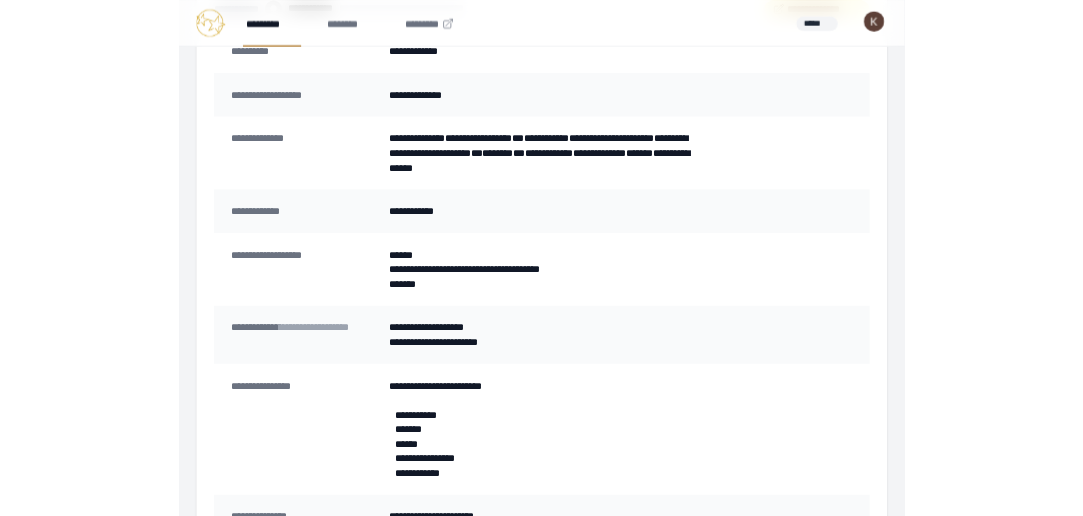 scroll, scrollTop: 0, scrollLeft: 0, axis: both 